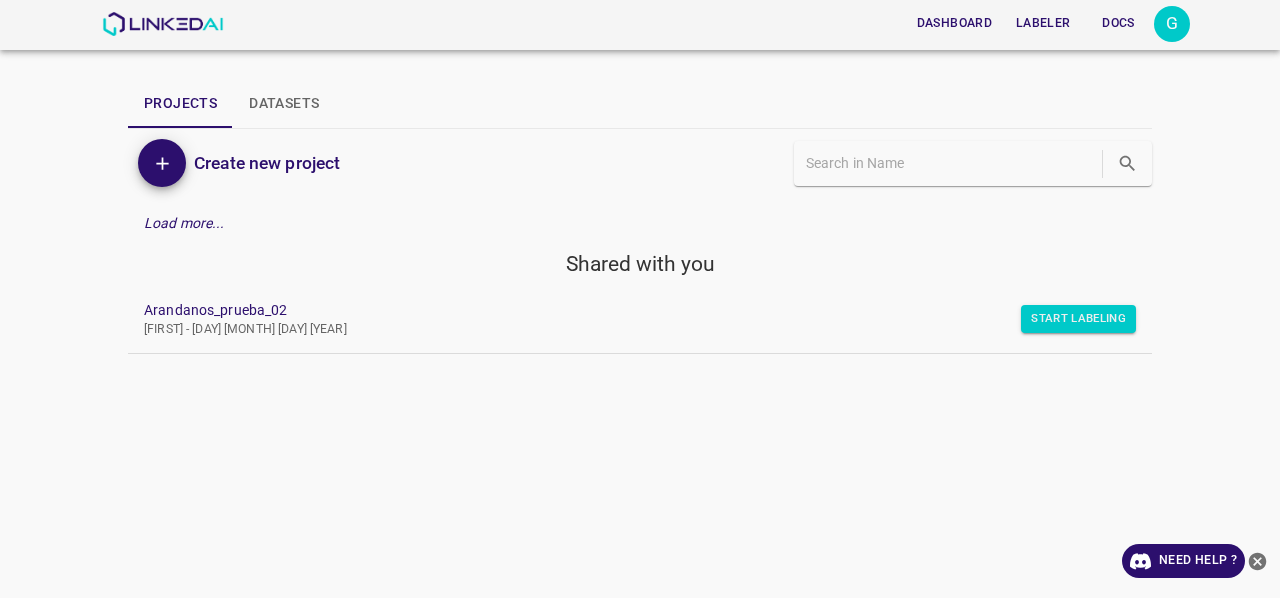 scroll, scrollTop: 0, scrollLeft: 0, axis: both 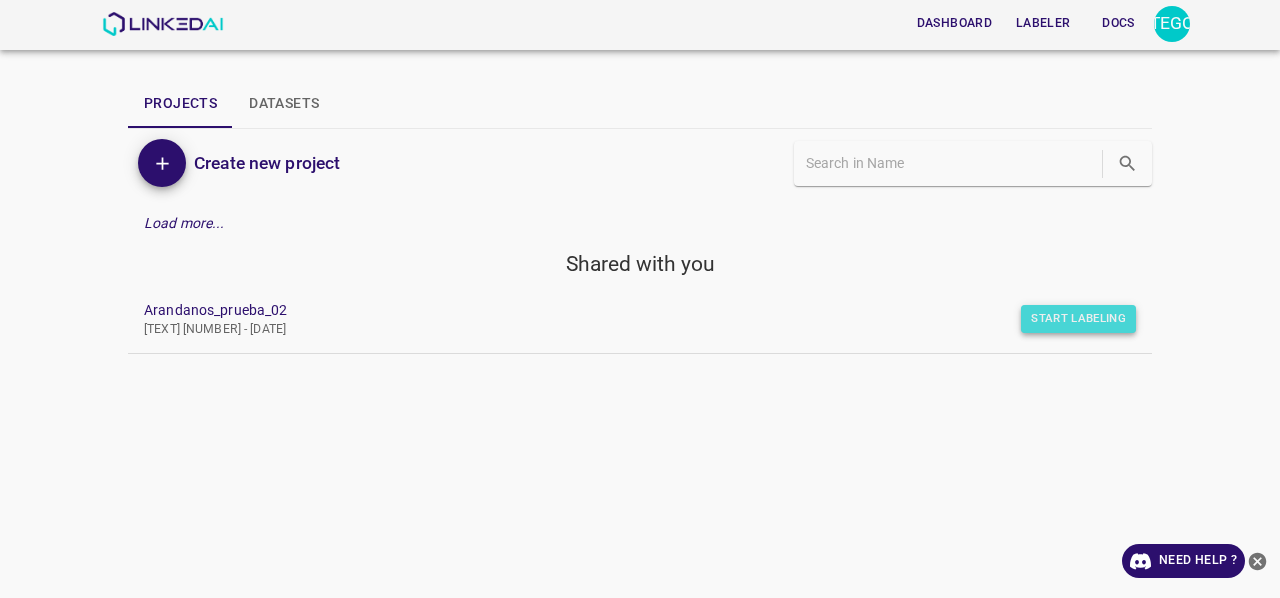 click on "Start Labeling" at bounding box center (1078, 319) 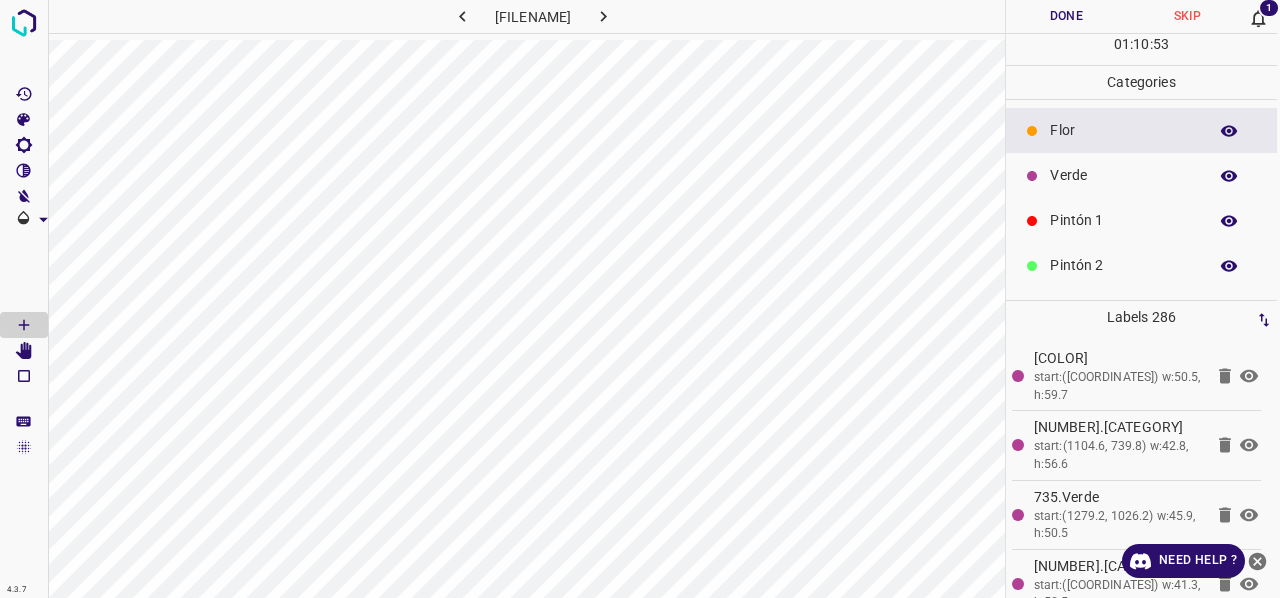 scroll, scrollTop: 0, scrollLeft: 0, axis: both 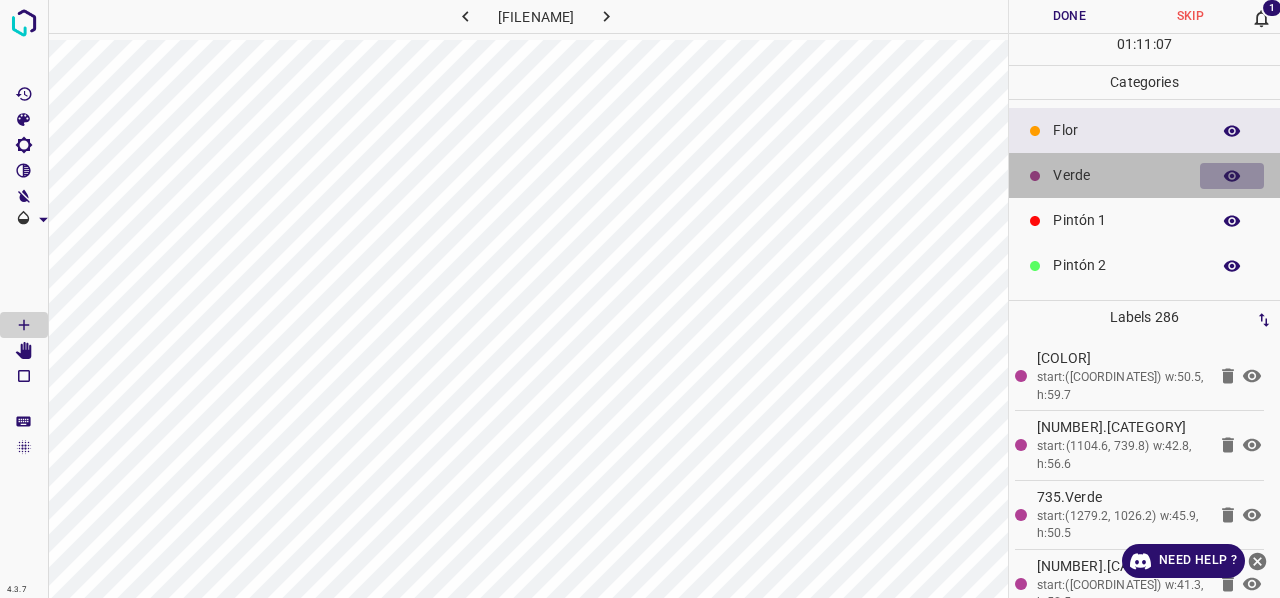 click 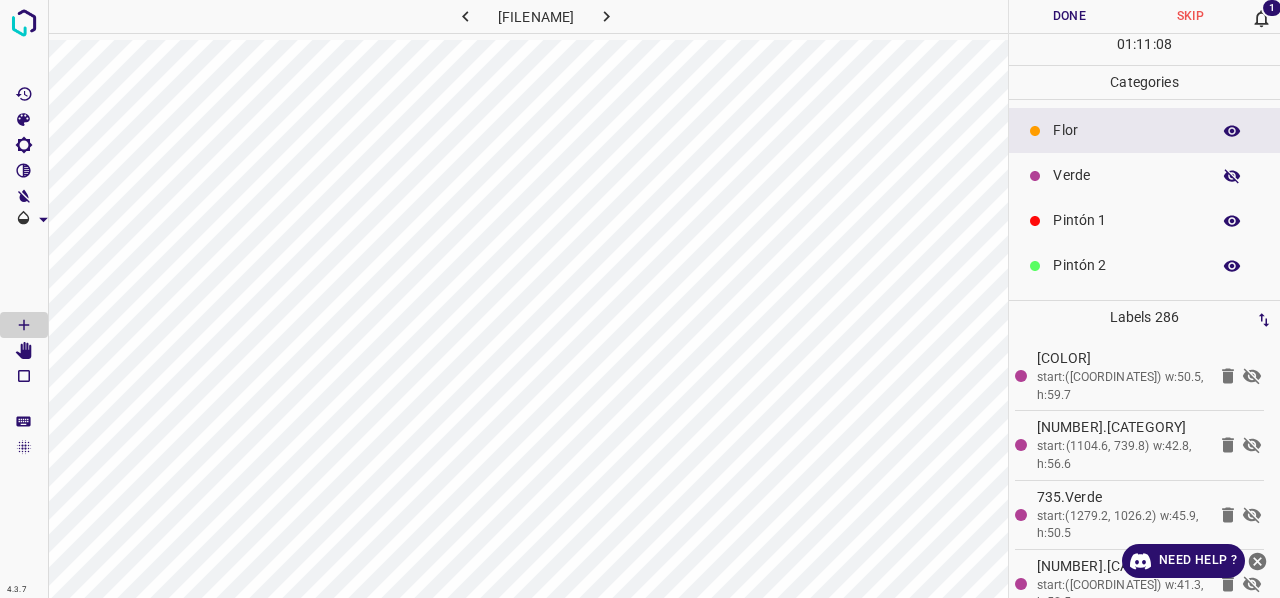 click 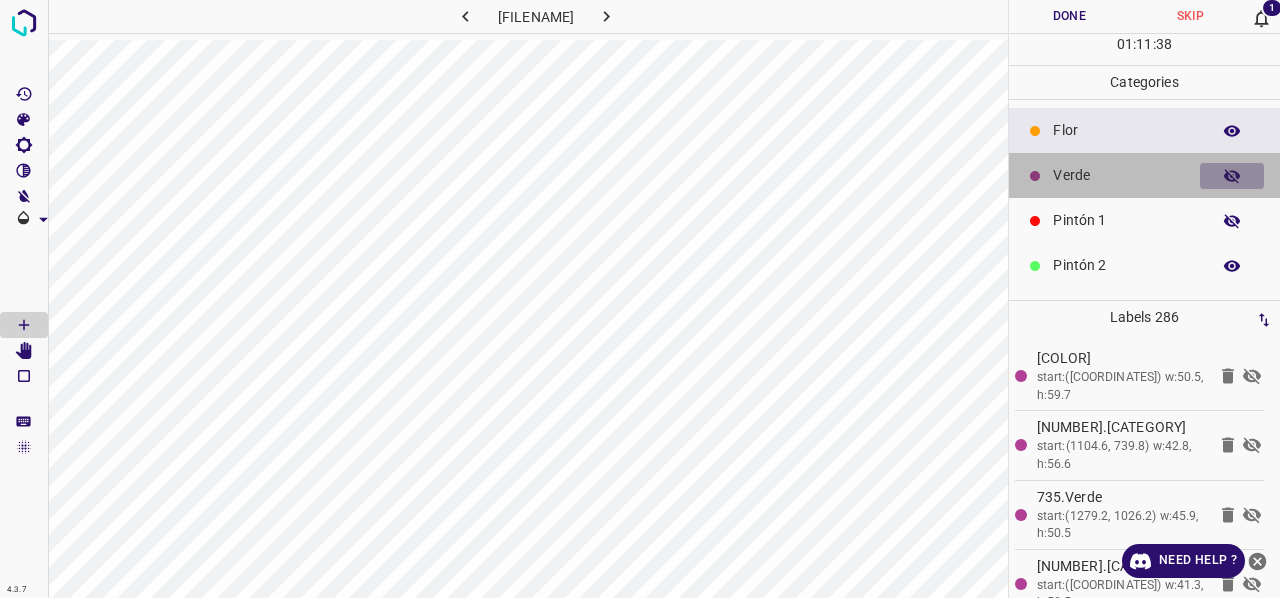 click 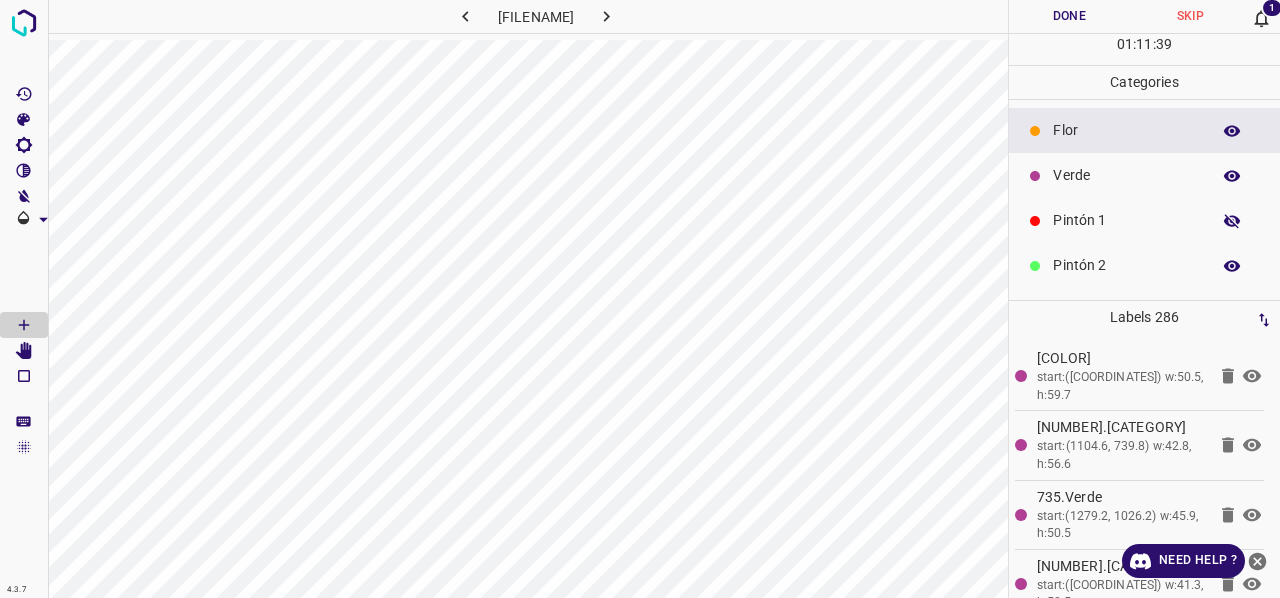click 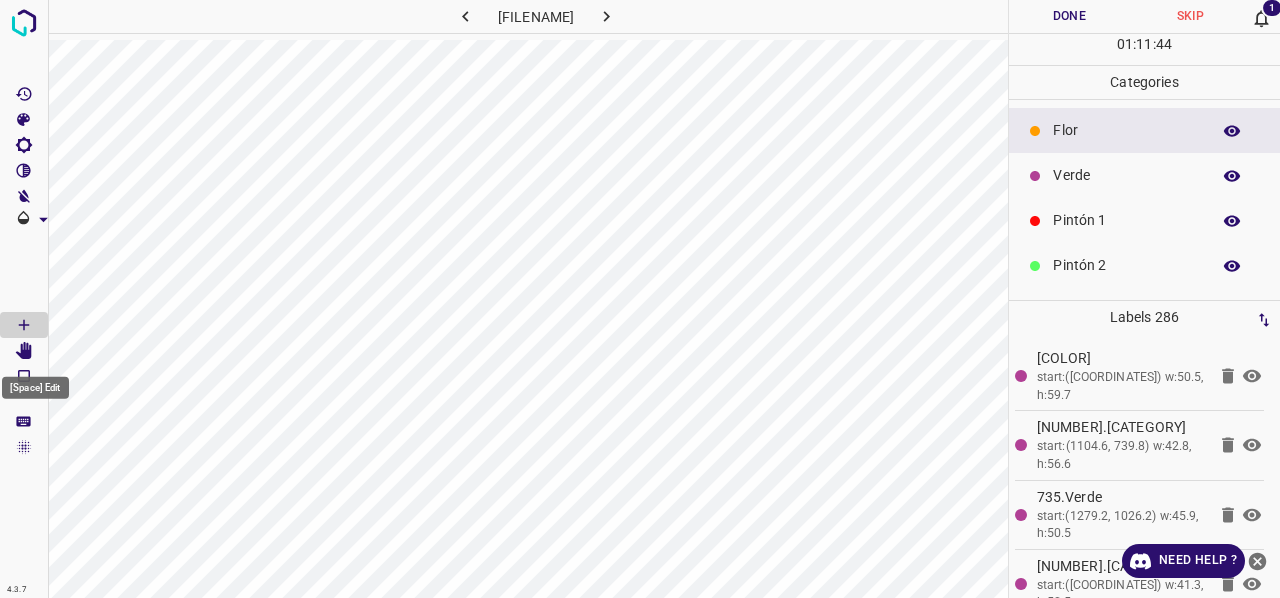 click 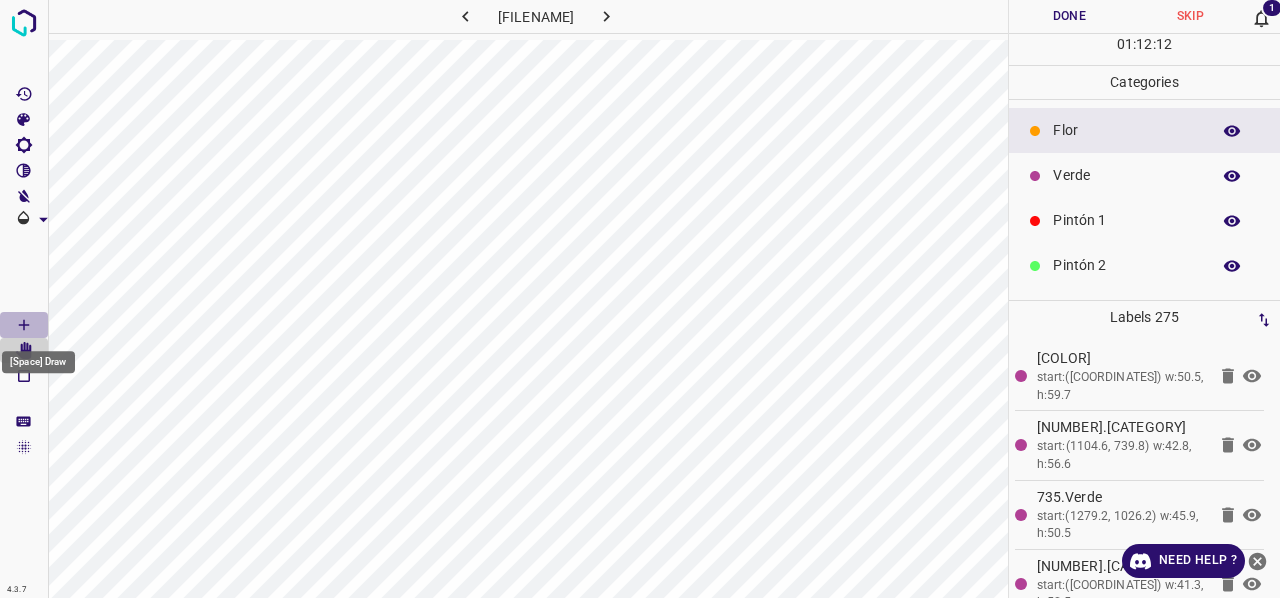 click 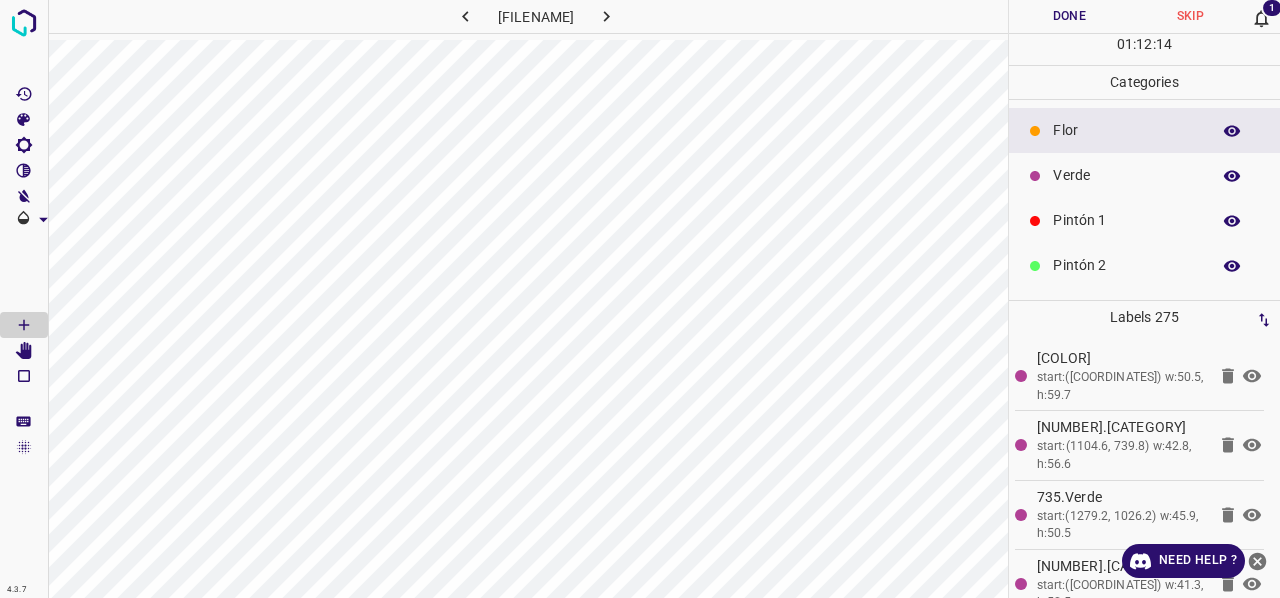 click 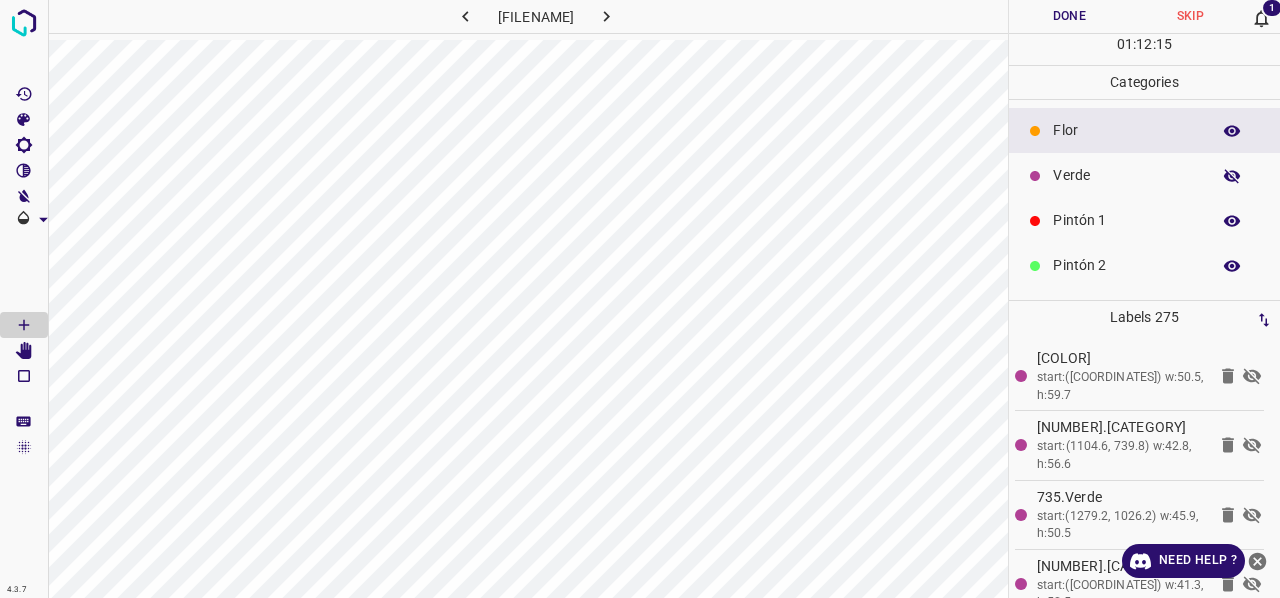 click 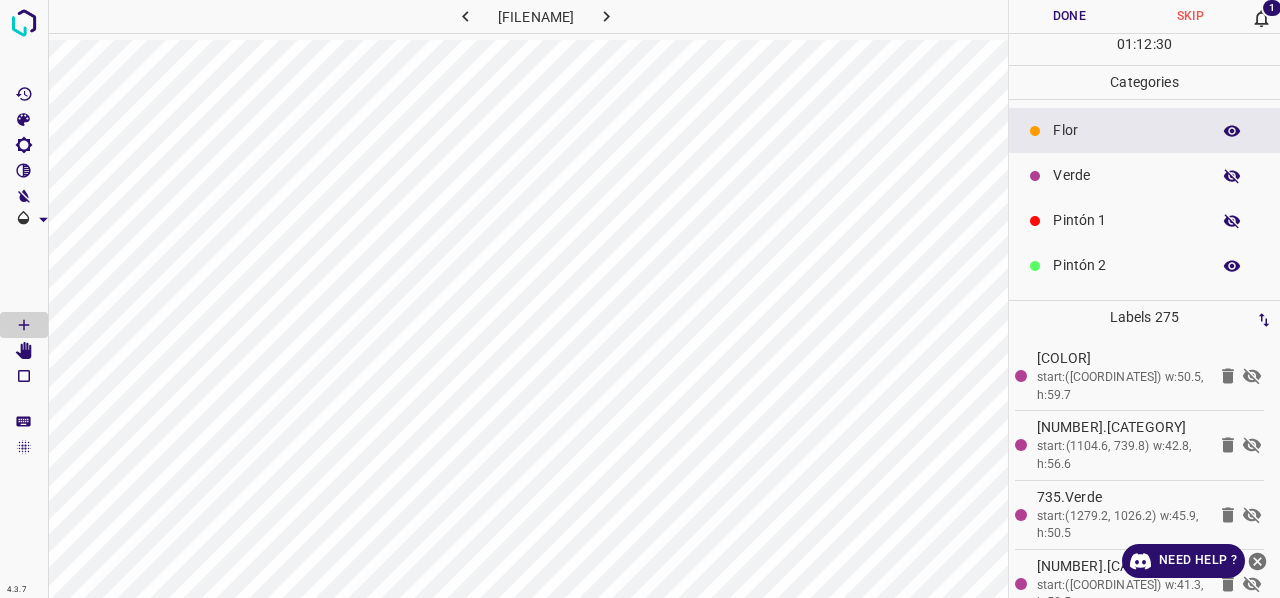 click 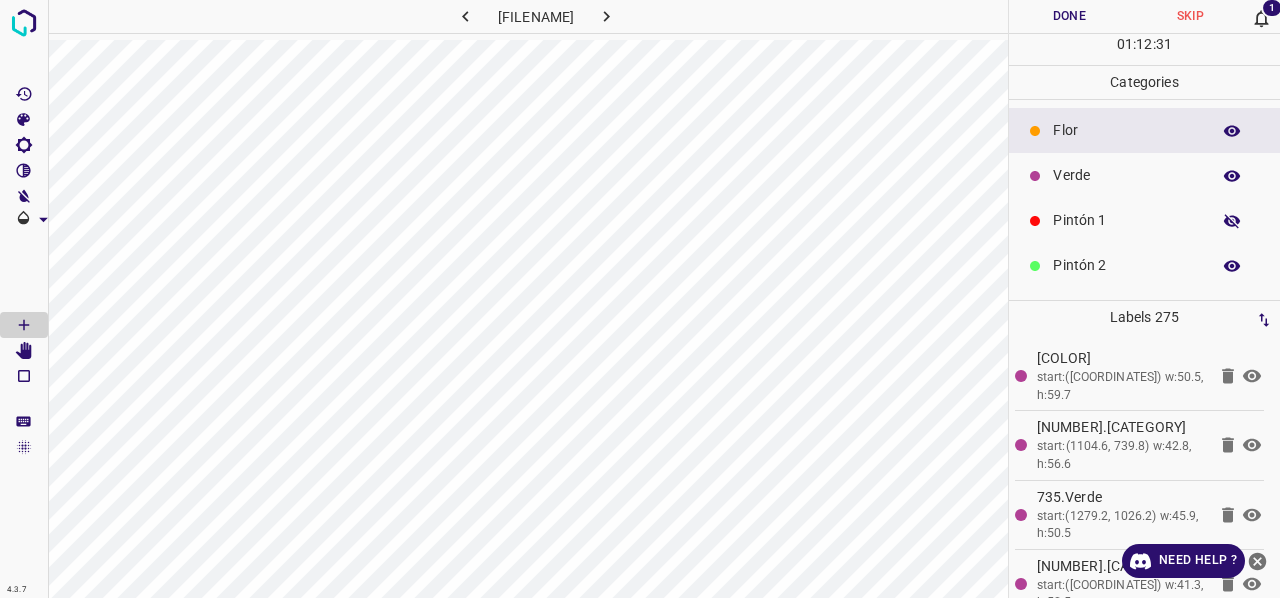 click 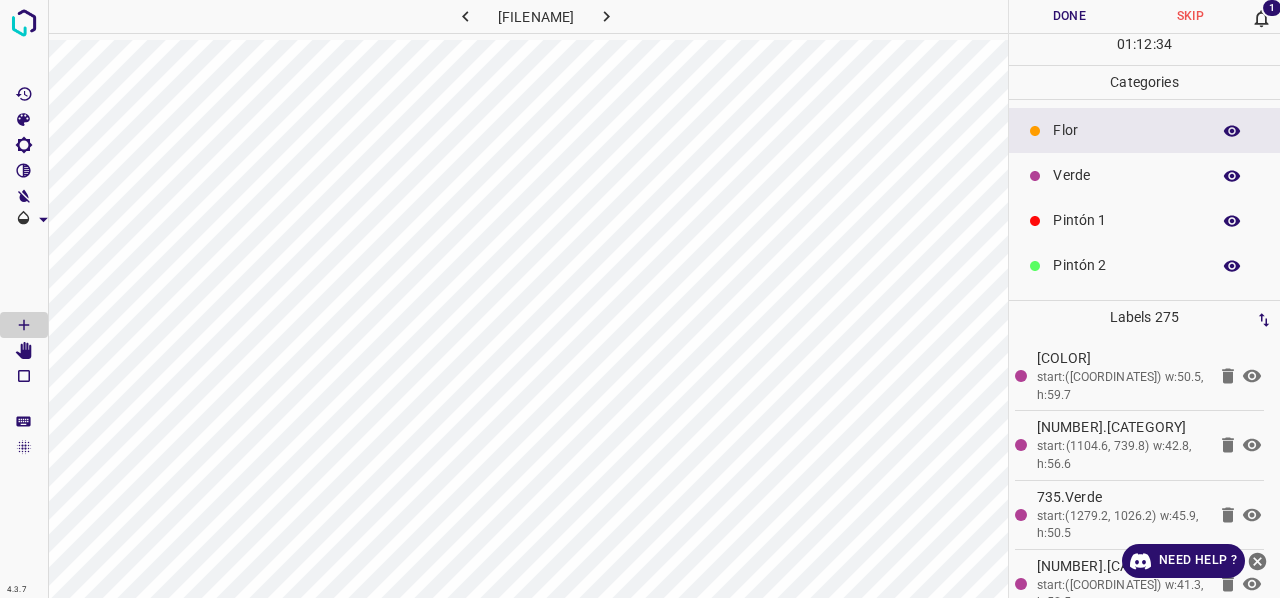 type 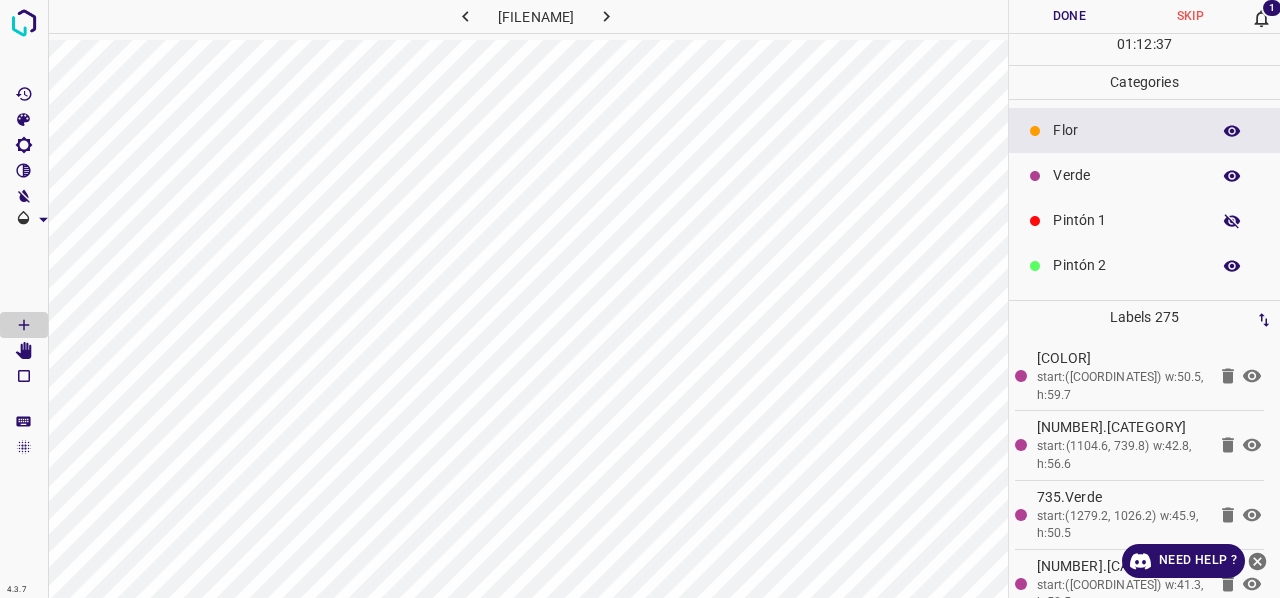 click at bounding box center [1232, 221] 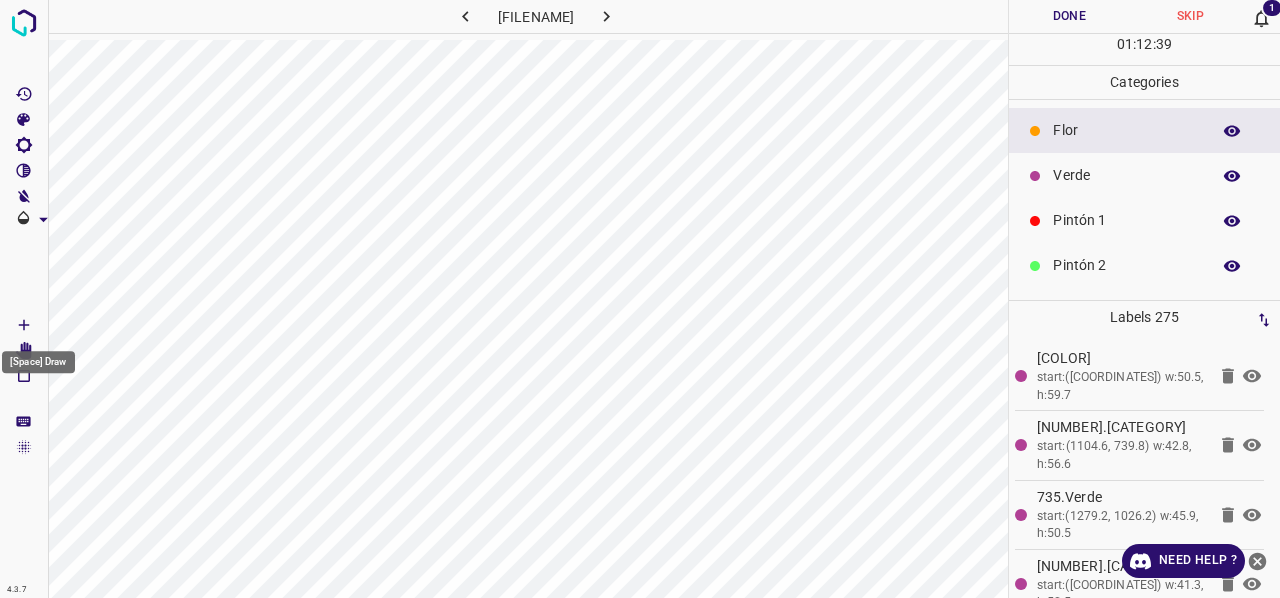 click on "[Space] Draw" at bounding box center (38, 362) 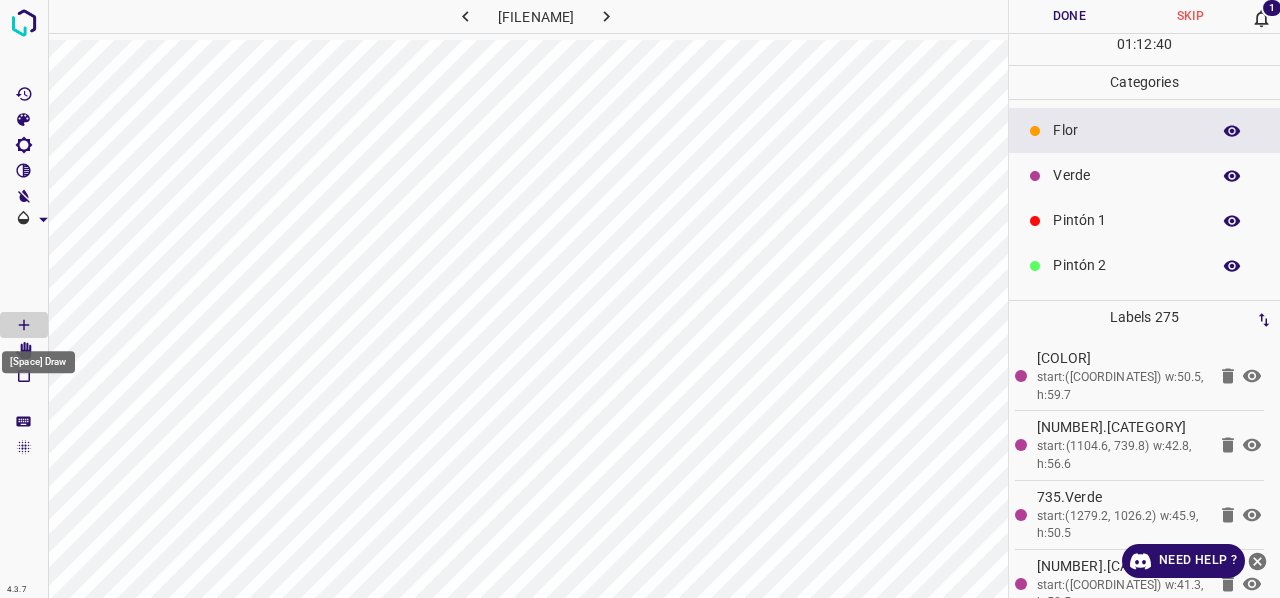 click on "[Space] Draw" at bounding box center [38, 356] 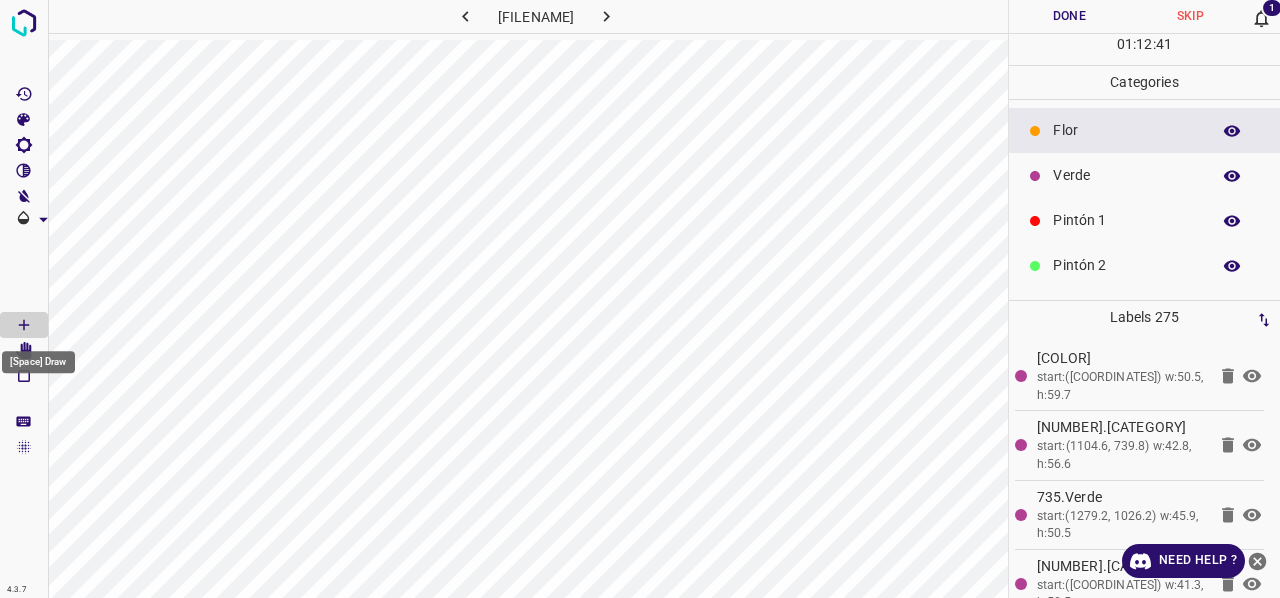 click on "[Space] Draw" at bounding box center (38, 356) 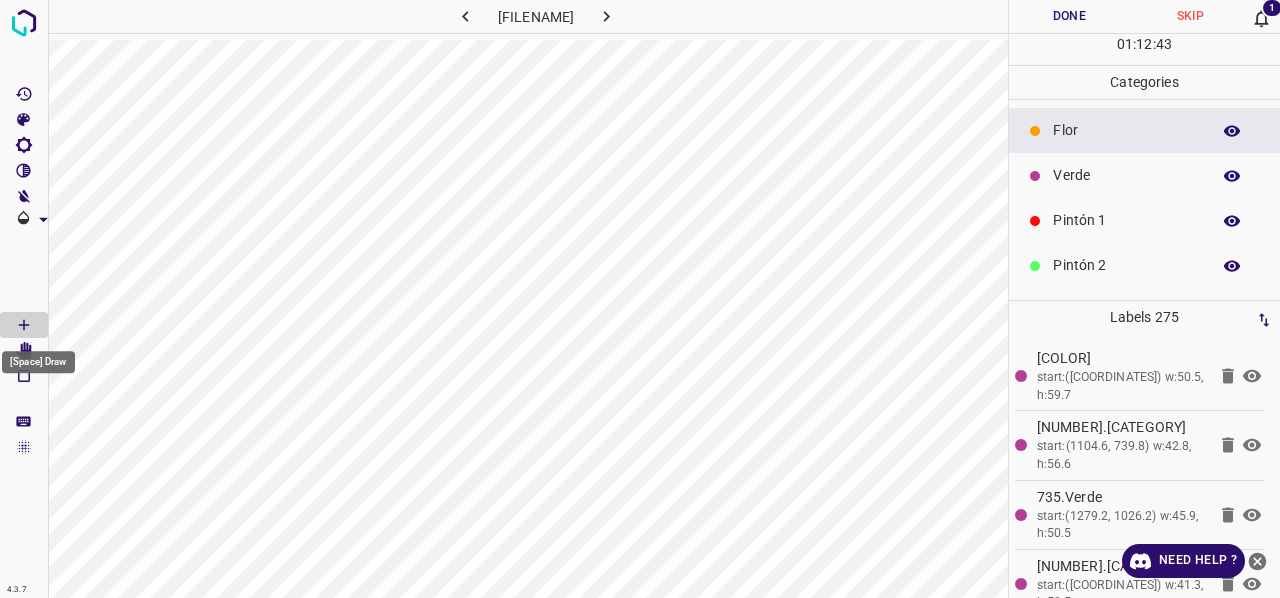 click at bounding box center [24, 272] 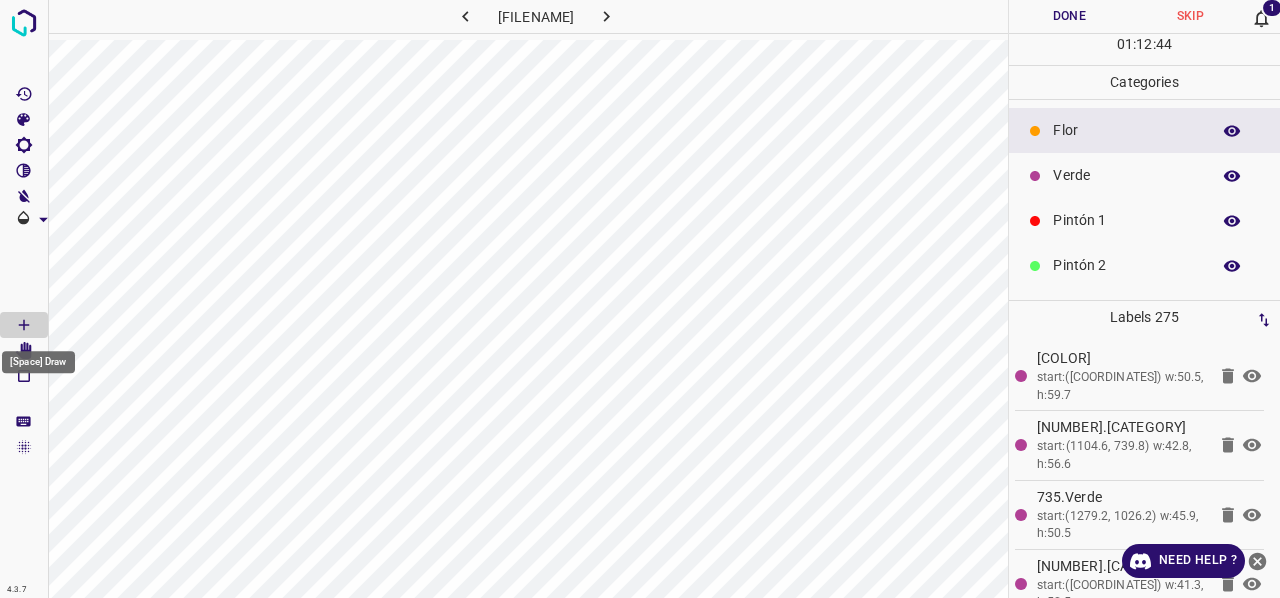 click on "[Space] Draw" at bounding box center (38, 356) 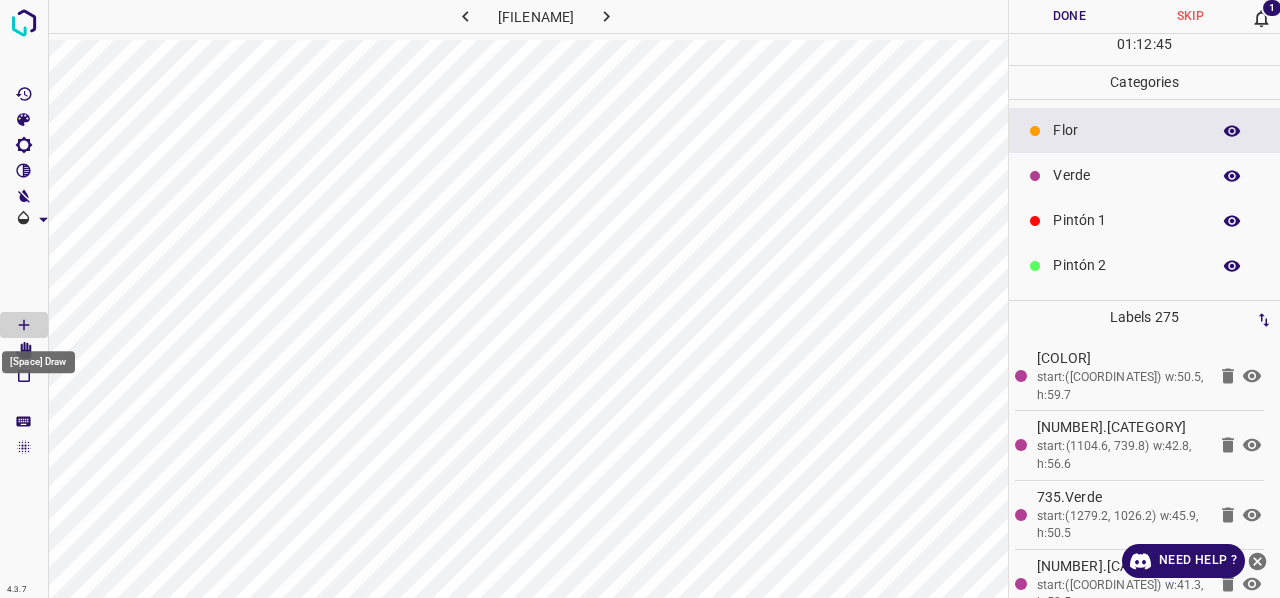 click on "[Space] Draw" at bounding box center (38, 362) 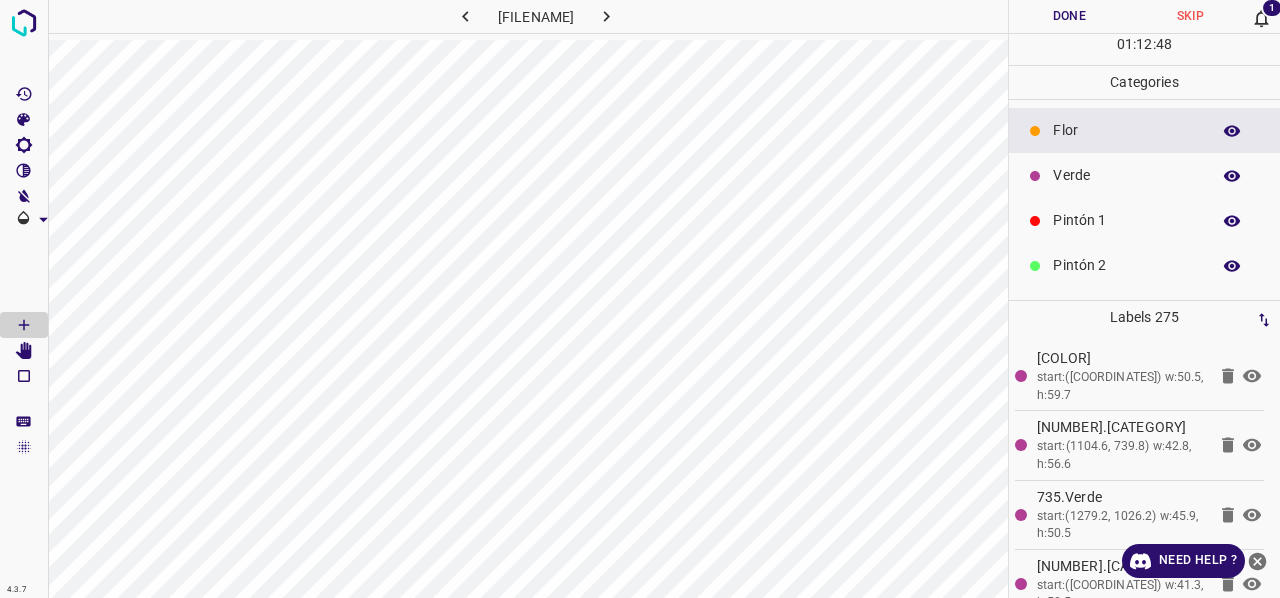 click 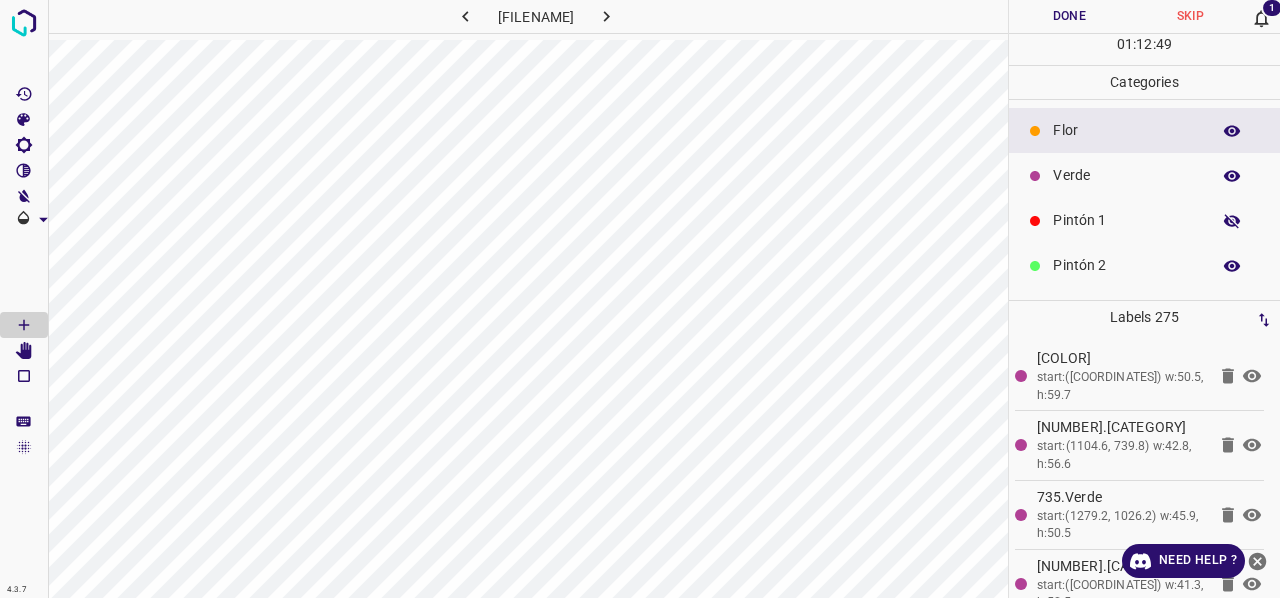 click 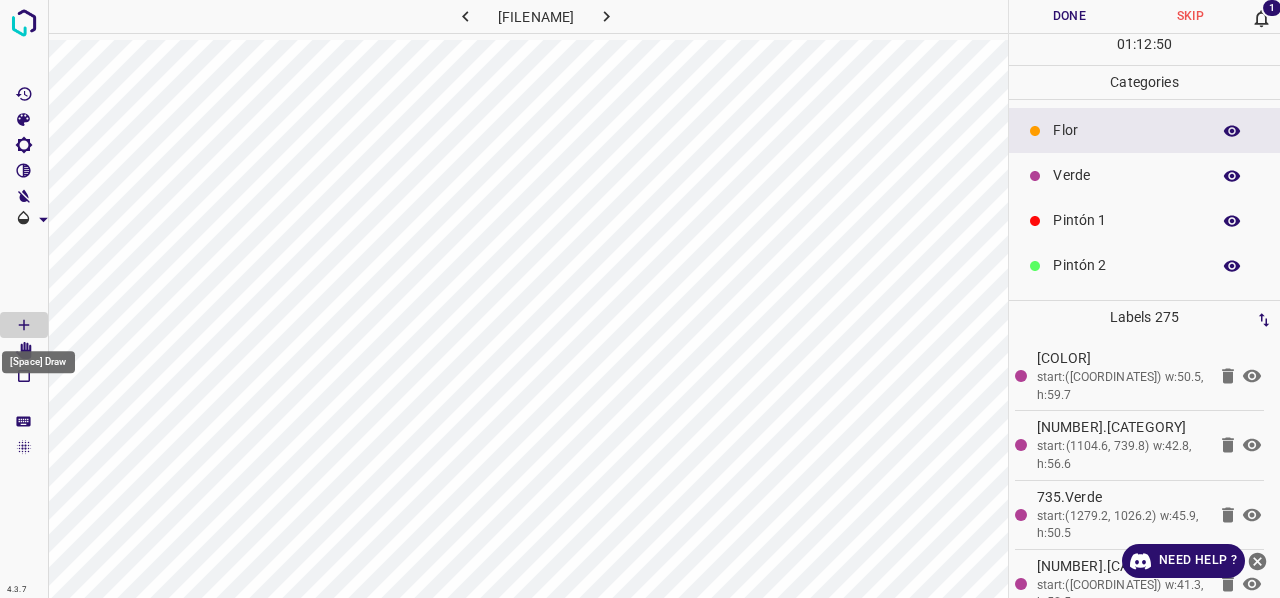 click on "[Space] Draw" at bounding box center (38, 362) 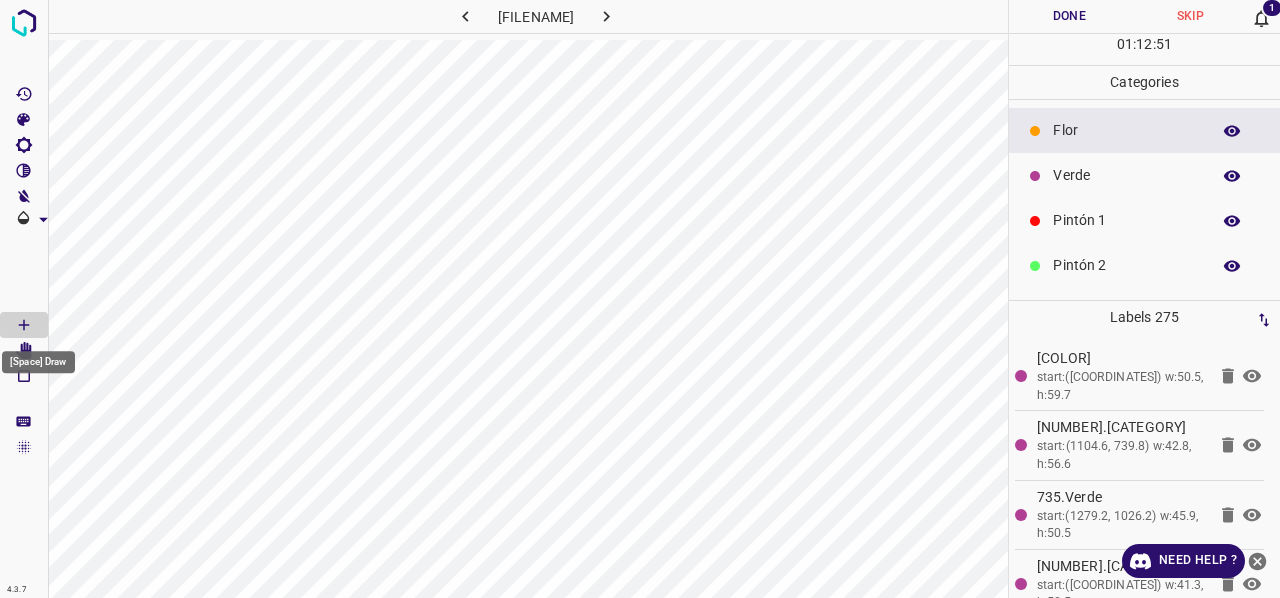 click on "[Space] Draw" at bounding box center (38, 356) 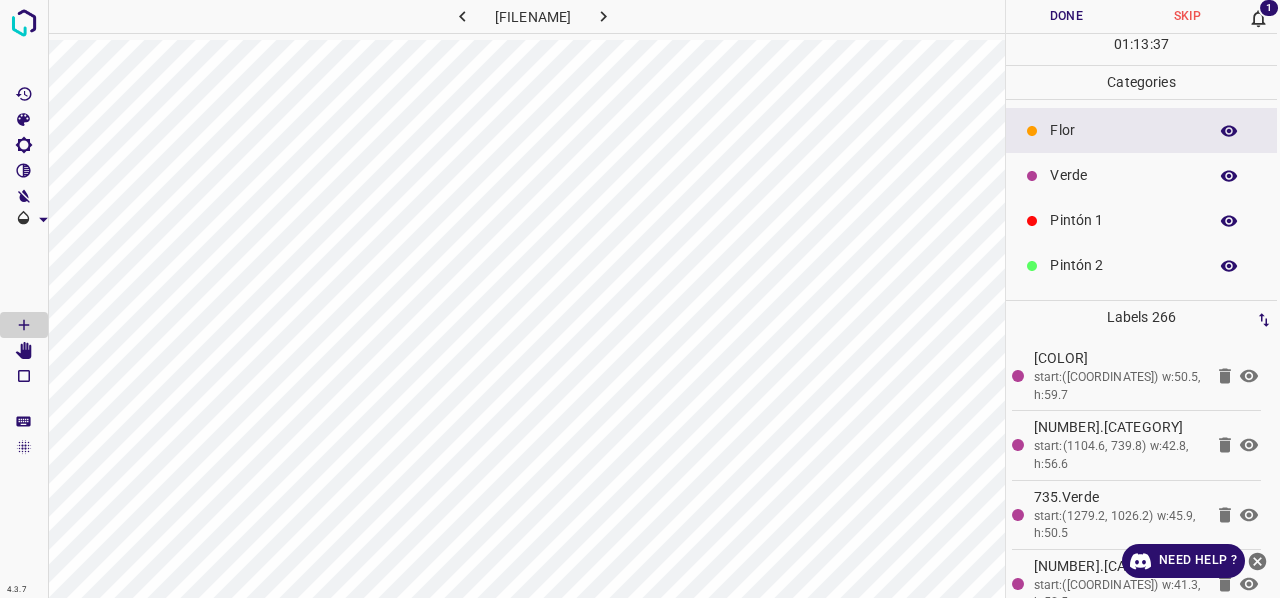 scroll, scrollTop: 0, scrollLeft: 0, axis: both 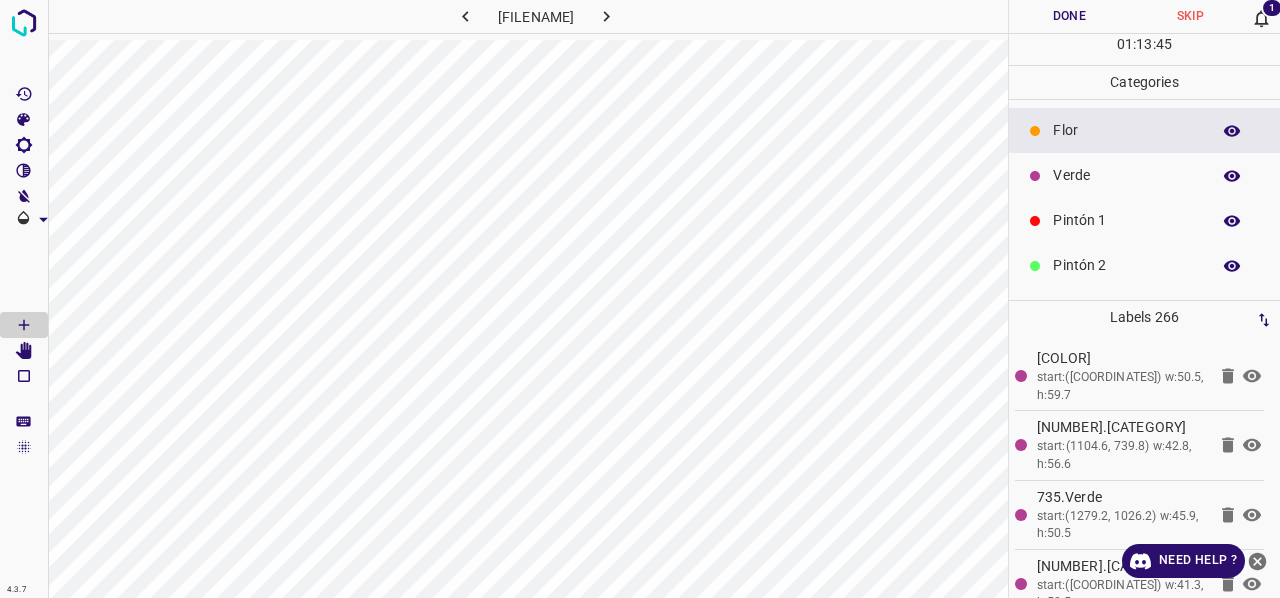 click on "Verde" at bounding box center (1126, 175) 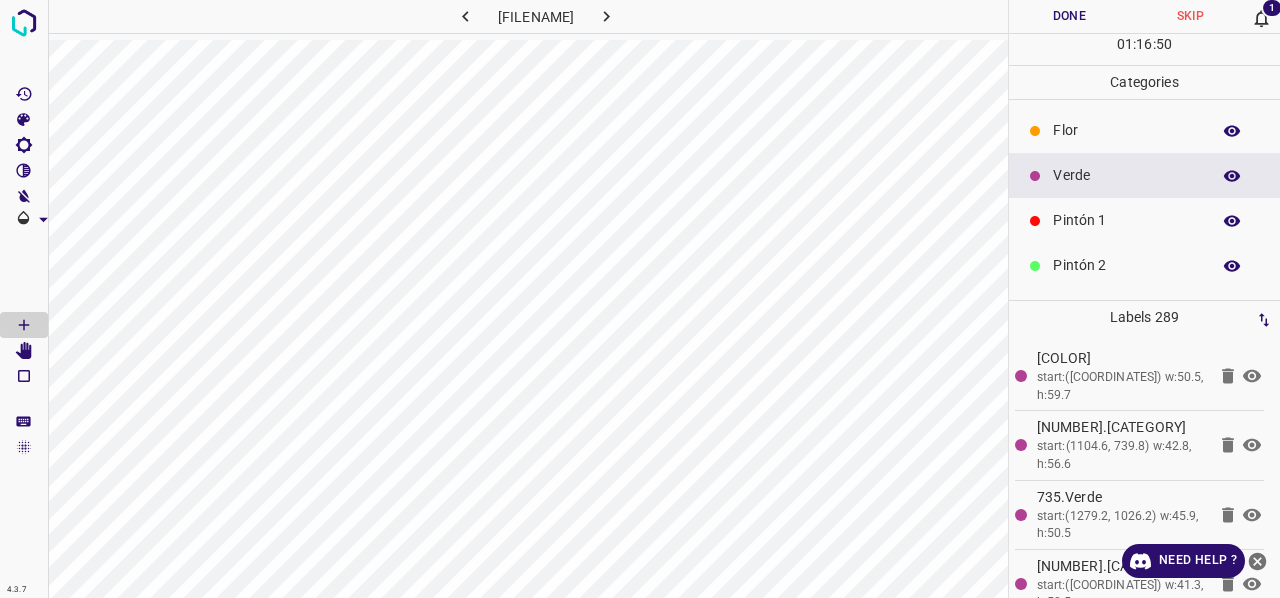 scroll, scrollTop: 0, scrollLeft: 3, axis: horizontal 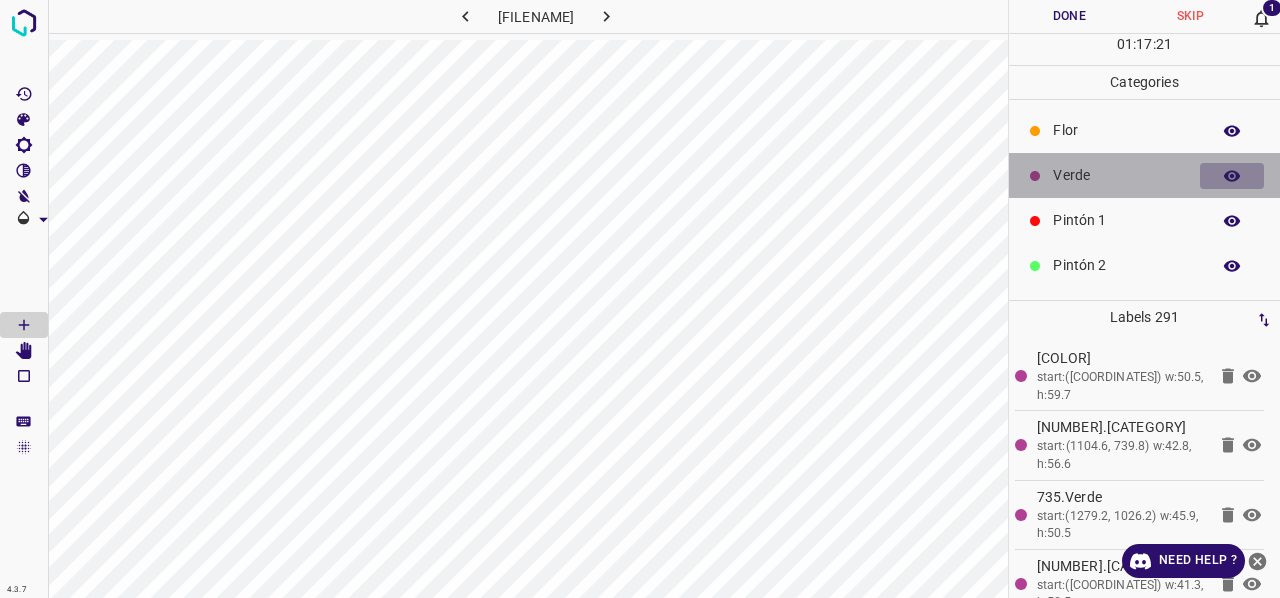 click 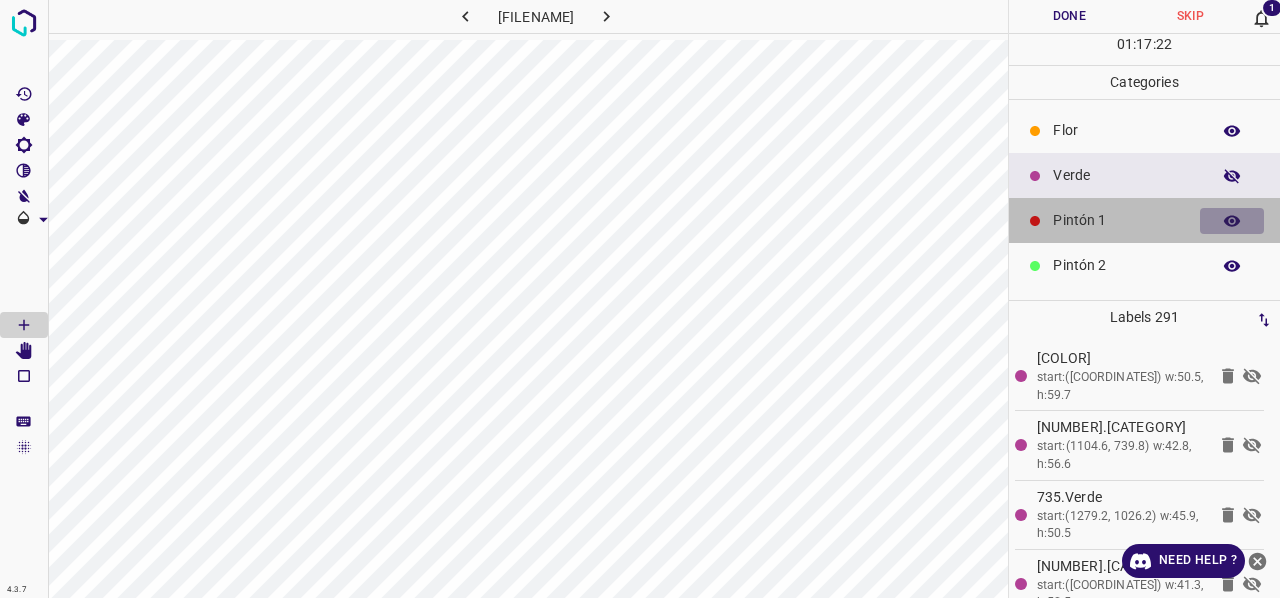 click 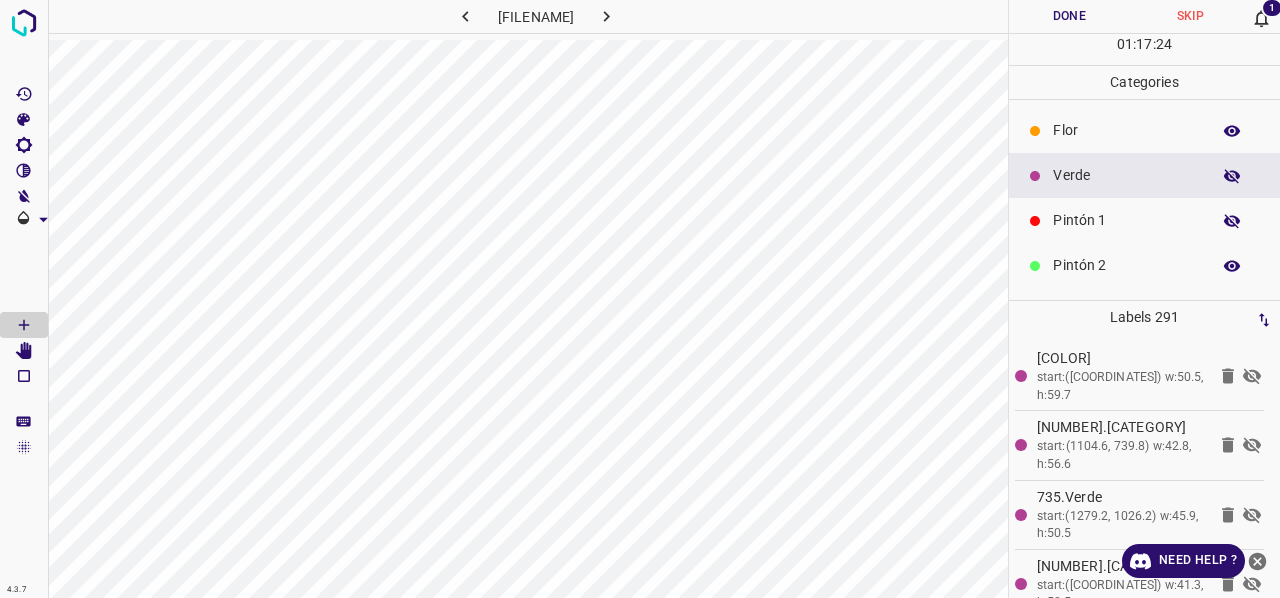 click 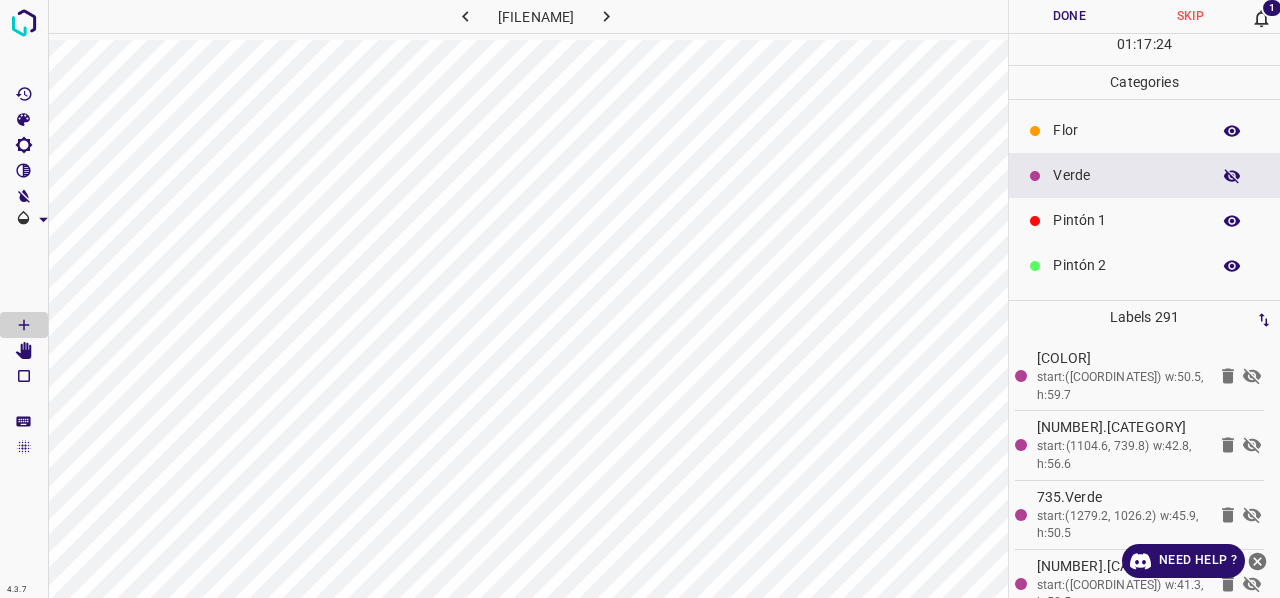 click 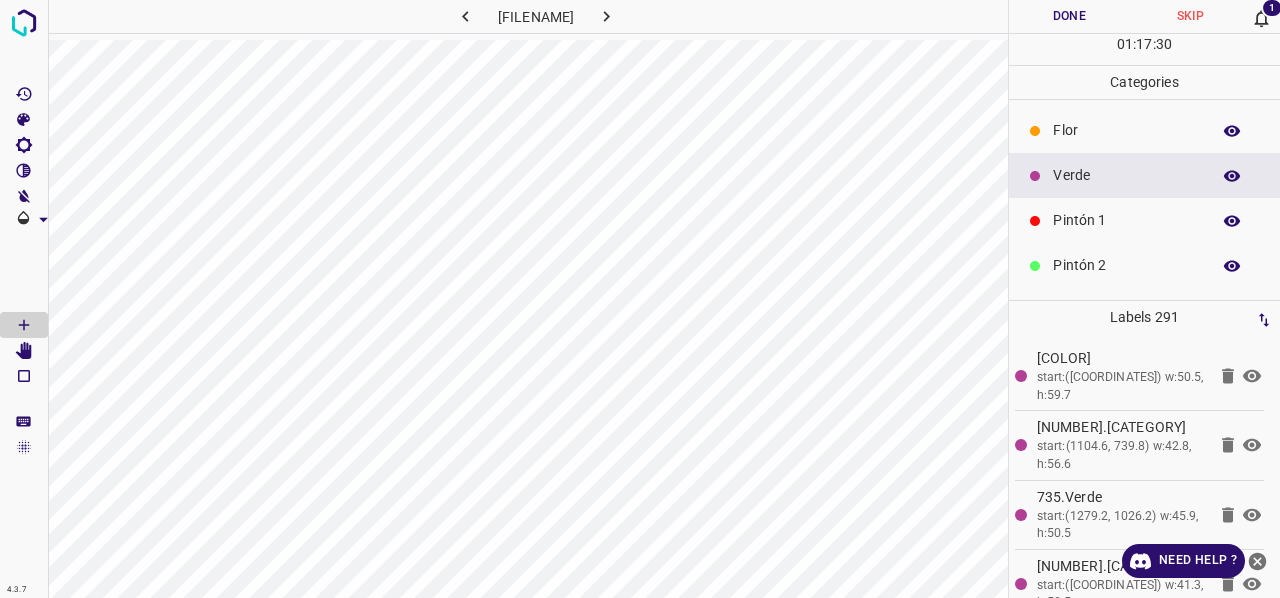 type 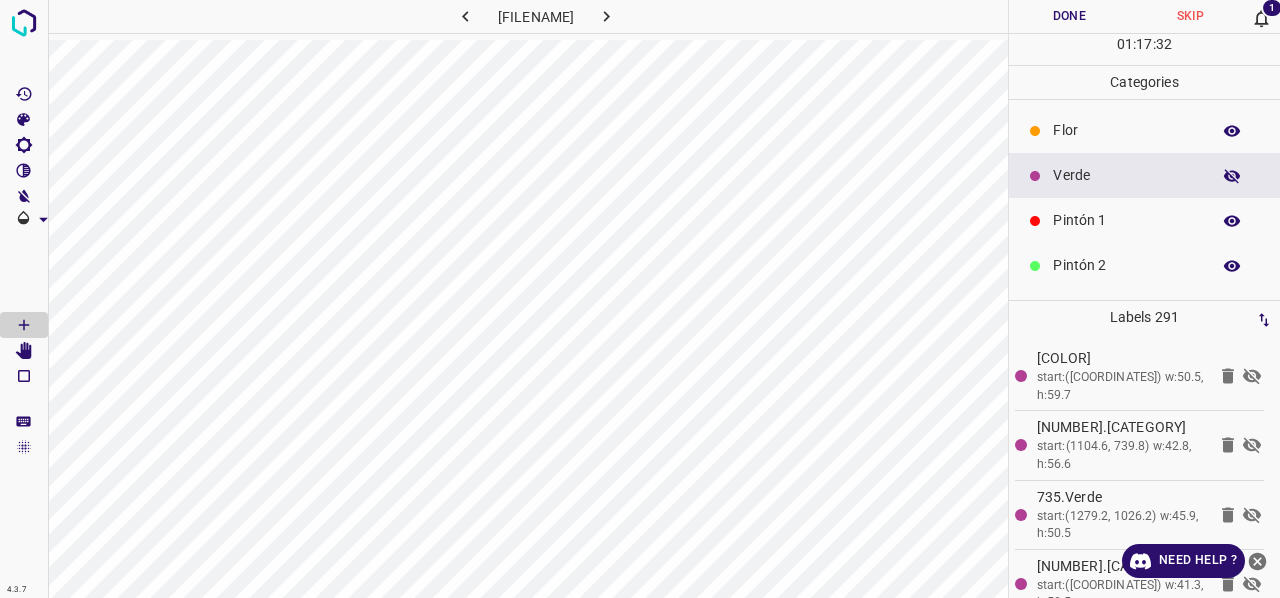 click at bounding box center [1232, 176] 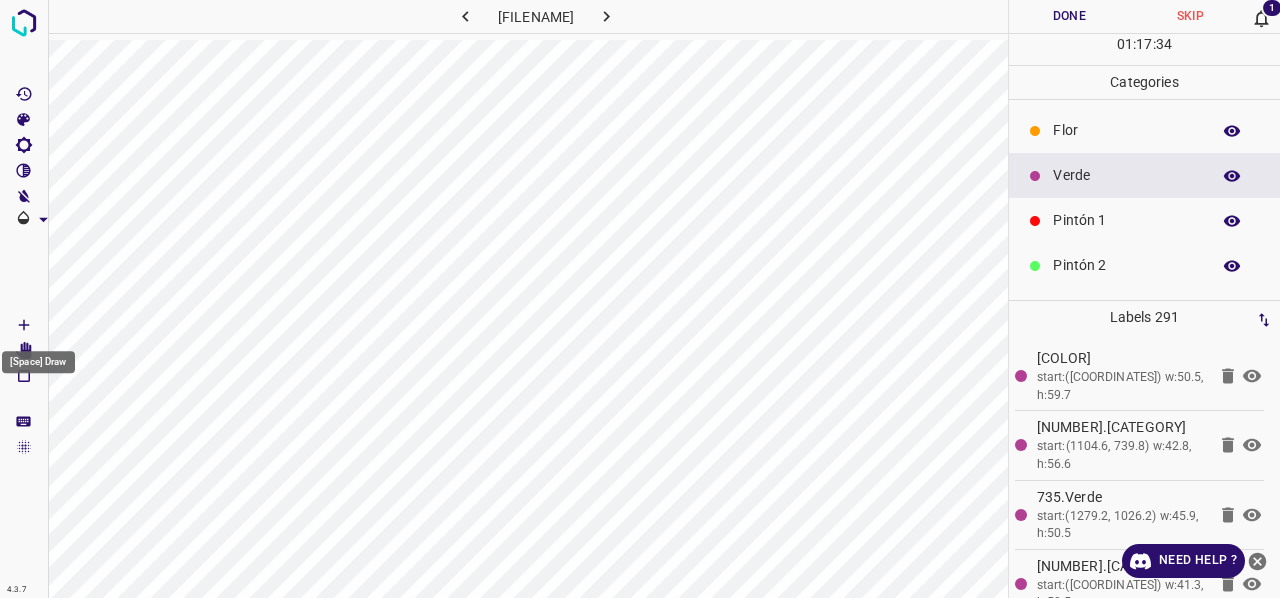 click 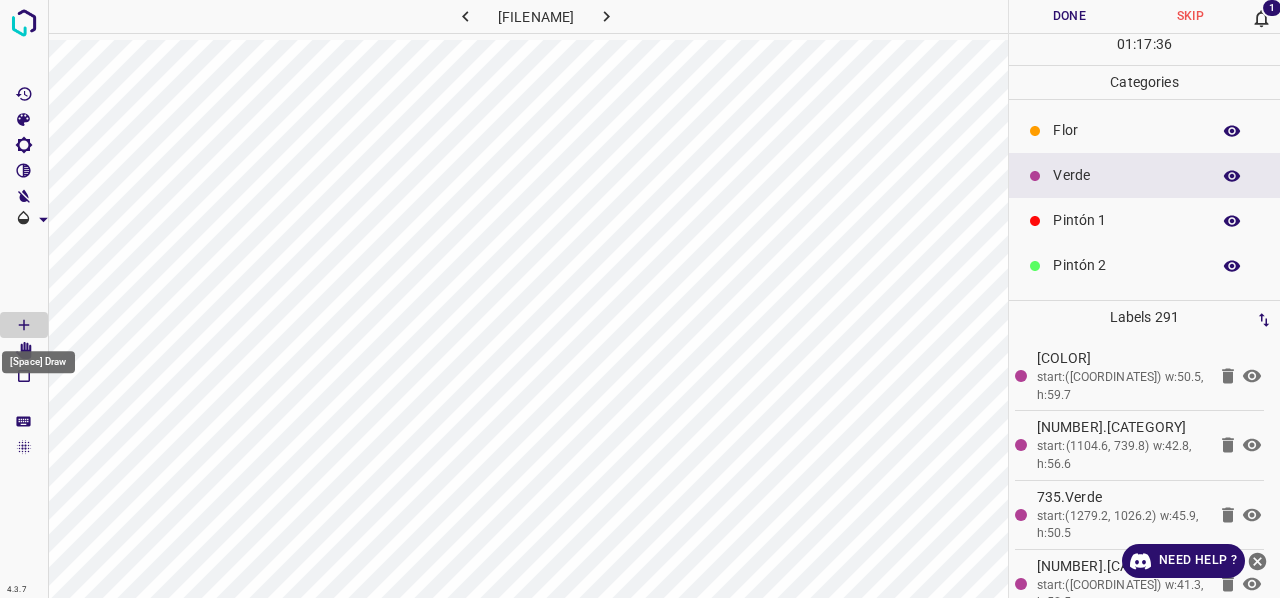 click on "4.3.7 L3100_H16_frame_00024_7173.jpg Done Skip 1 01   : 17   : 36   Categories Flor Verde Pintón 1 Pintón 2 Pintón 3 Rosado Guinda Azul Labels   291 cba.Verde
start:(1038.7, 715.3)
w:50.5, h:59.7
2a2.Verde
start:(1104.6, 739.8)
w:42.8, h:56.6
735.Verde
start:(1279.2, 1026.2)
w:45.9, h:50.5
868.Verde
start:(1297.6, 1066.1)
w:41.3, h:50.5
36b.Flor
start:(1237, 899.3)
w:43.8, h:48.5
846.Flor
start:(1256.2, 874)
w:34.4, h:39.3
5a8.Azul
start:(1570, 893.7)
w:34.4, h:34.4
f99.Azul
start:(809.5, 432.2)
w:40.6, h:50.4
55b.Azul
start:(853.8, 435.9)
w:41.8, h:46.7
087.Pintón 1
start:(263.5, 1742.8)
w:41.8, h:36.9
c81.Pintón 1
start:(270.9, 1779.7)
w:39.3, h:36.9
9b9.Pintón 1
start:(230.3, 1794.5)
w:45.5, h:39.3
927.Pintón 1 P   1" at bounding box center [640, 299] 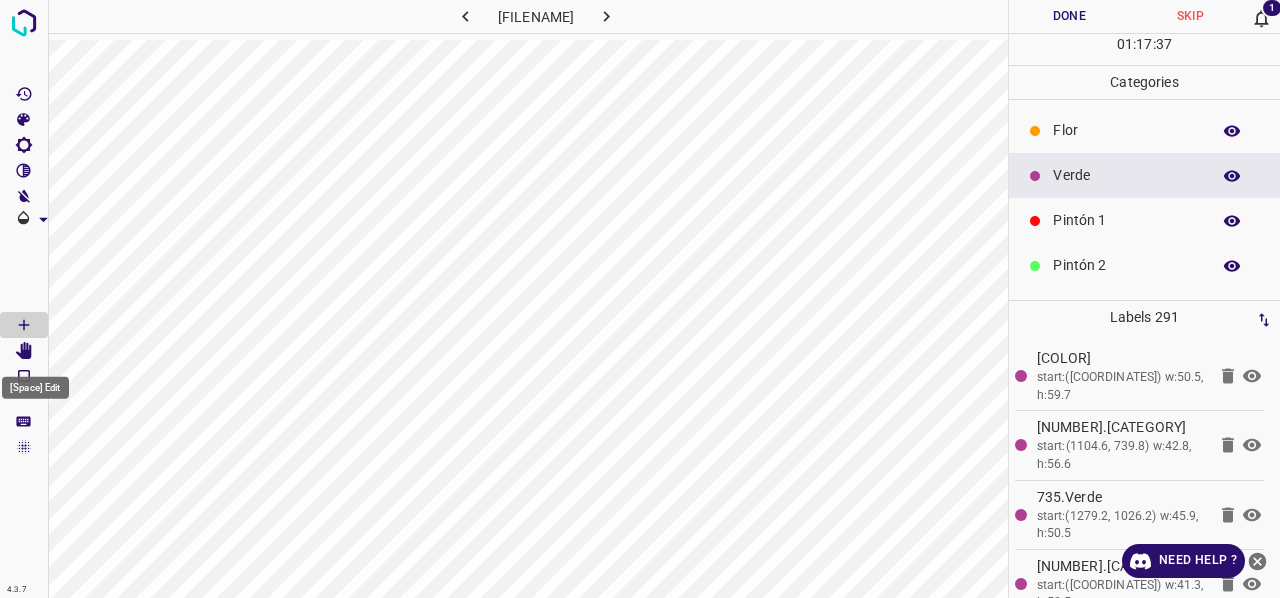 click 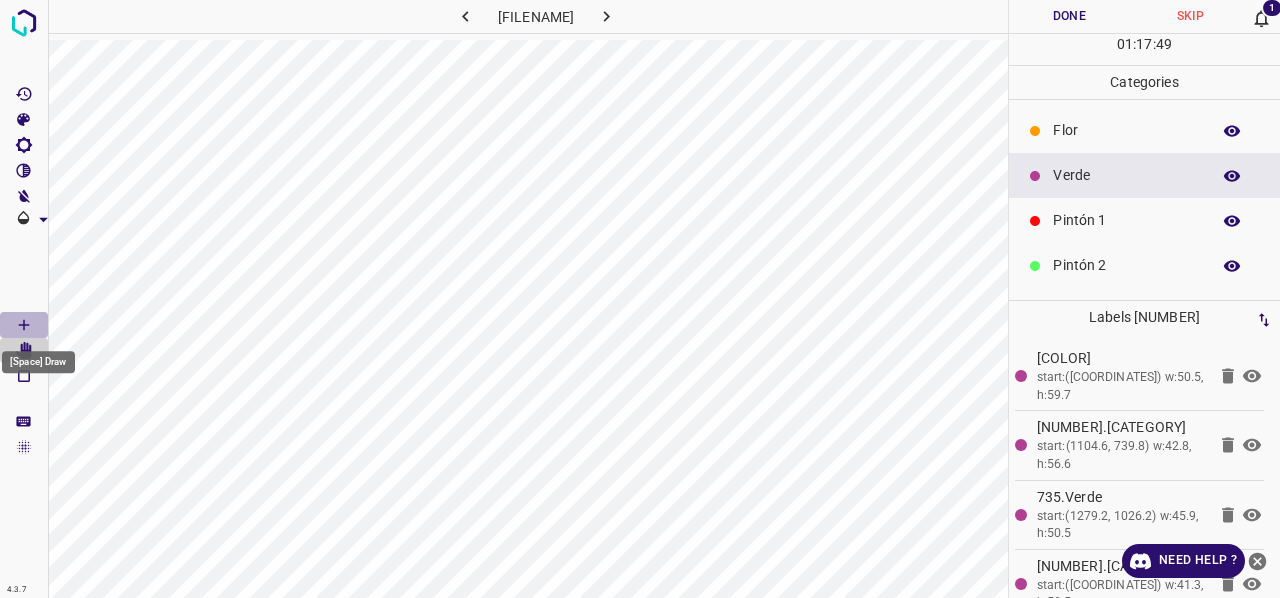 click 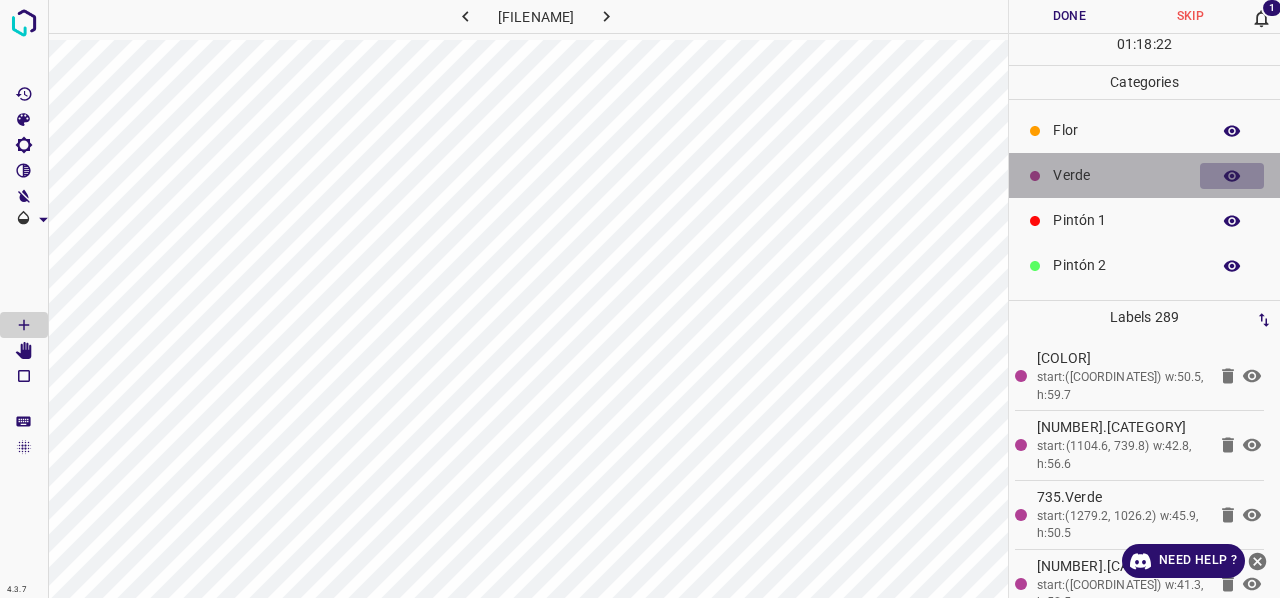 click 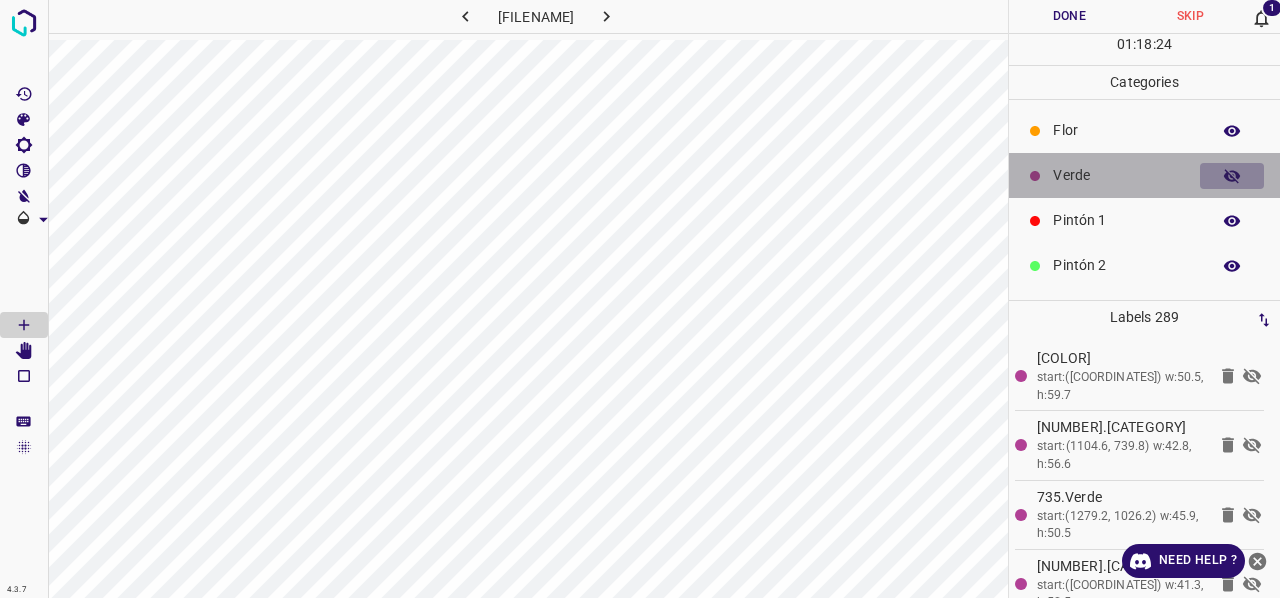 click 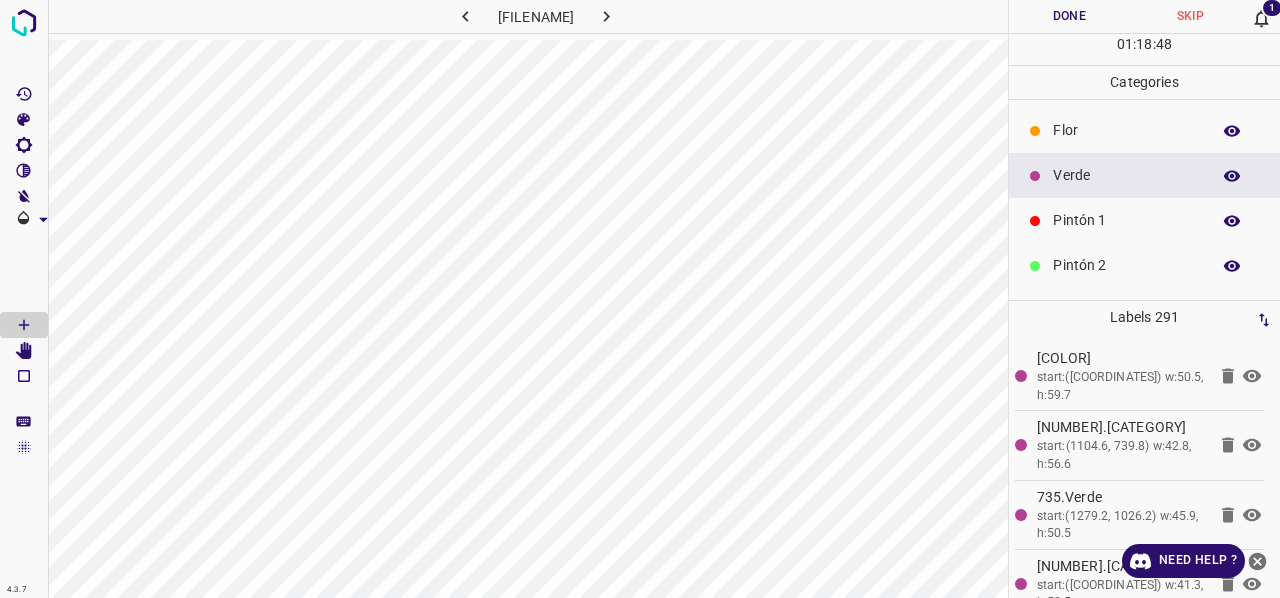 scroll, scrollTop: 0, scrollLeft: 3, axis: horizontal 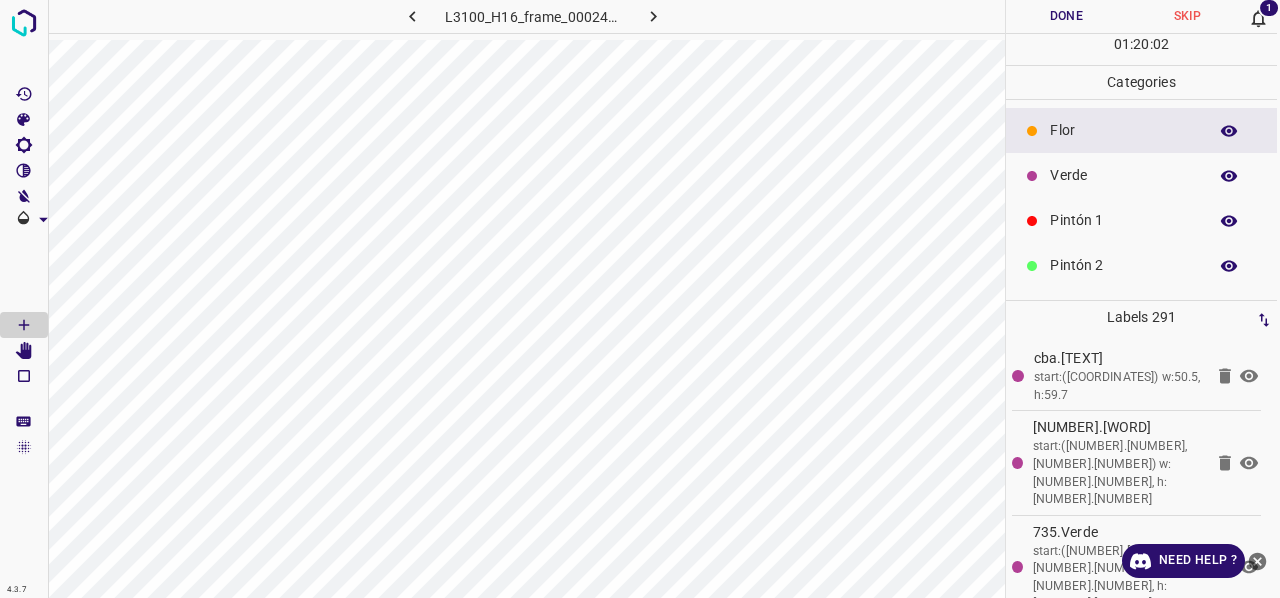 click on "Verde" at bounding box center [1123, 175] 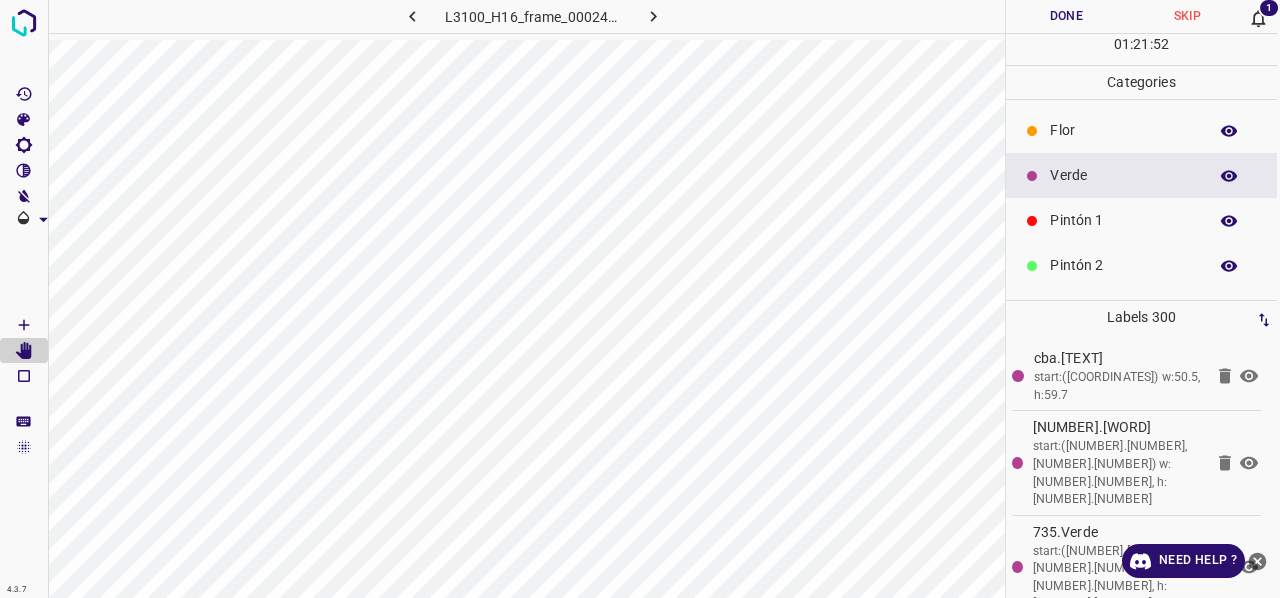click 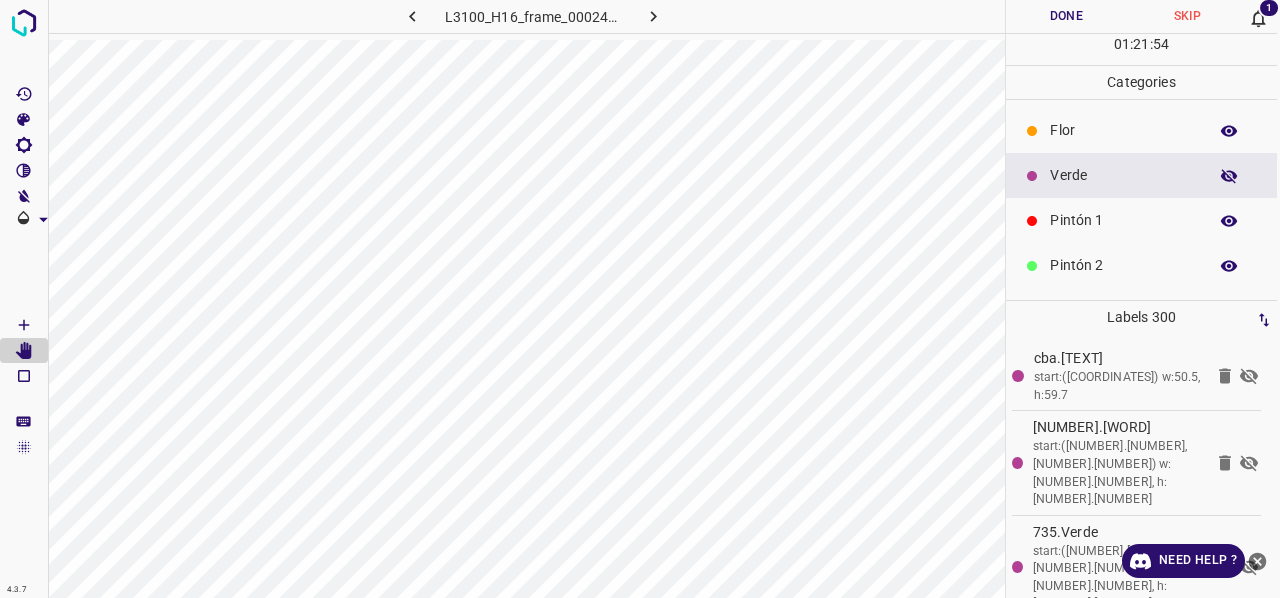 click 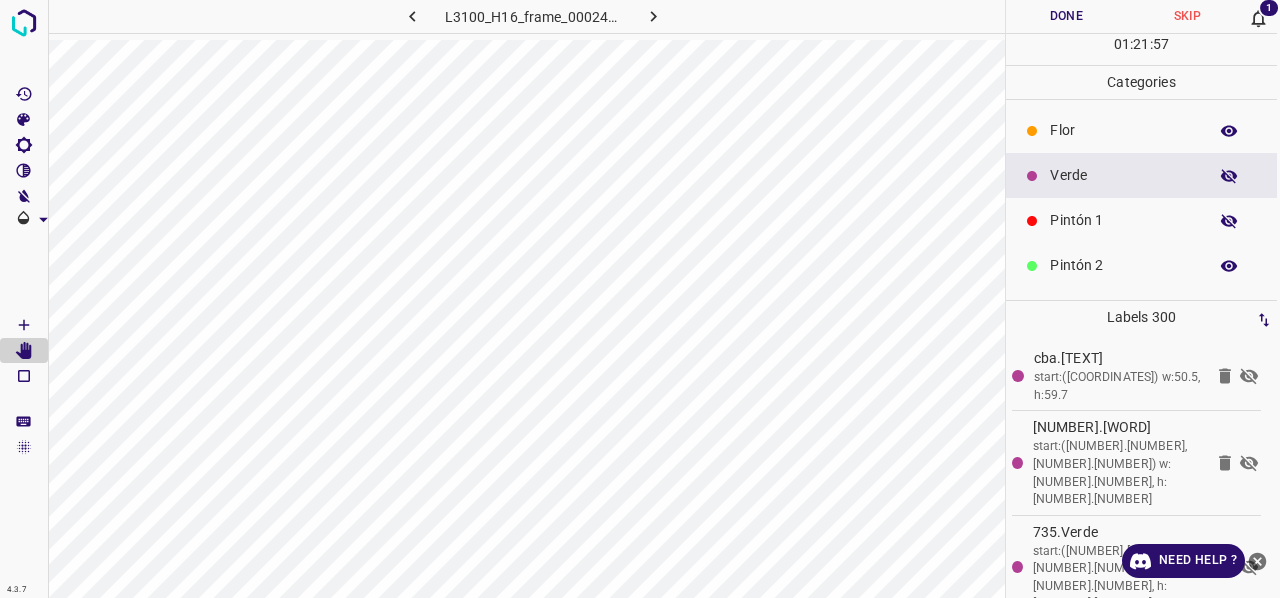 click 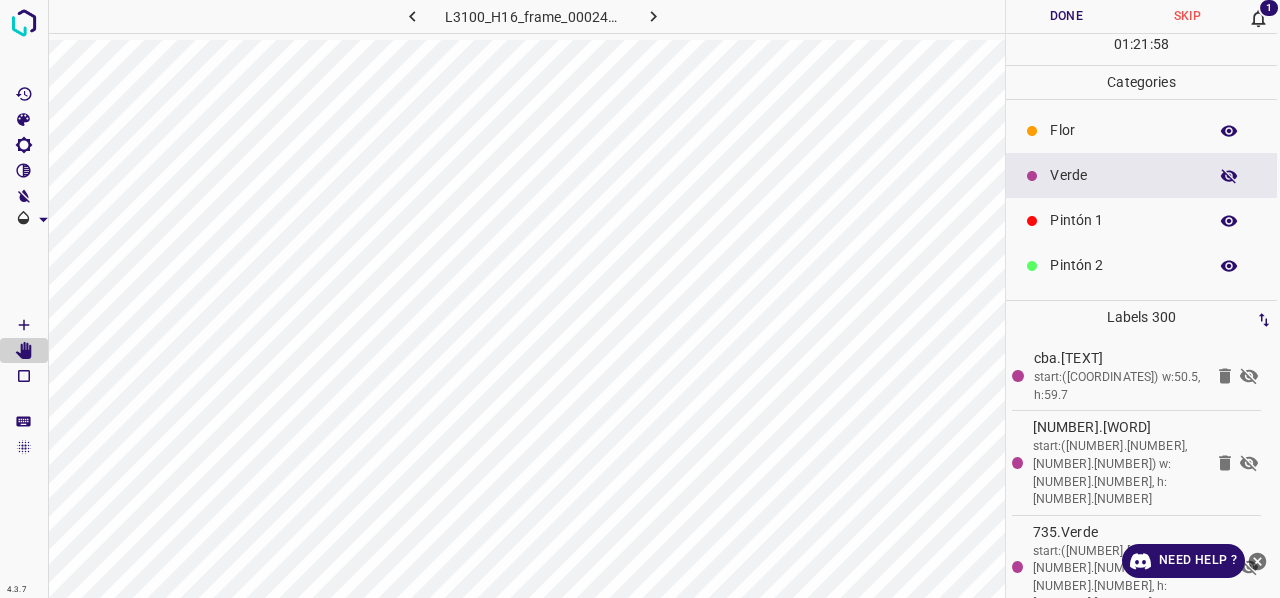 click 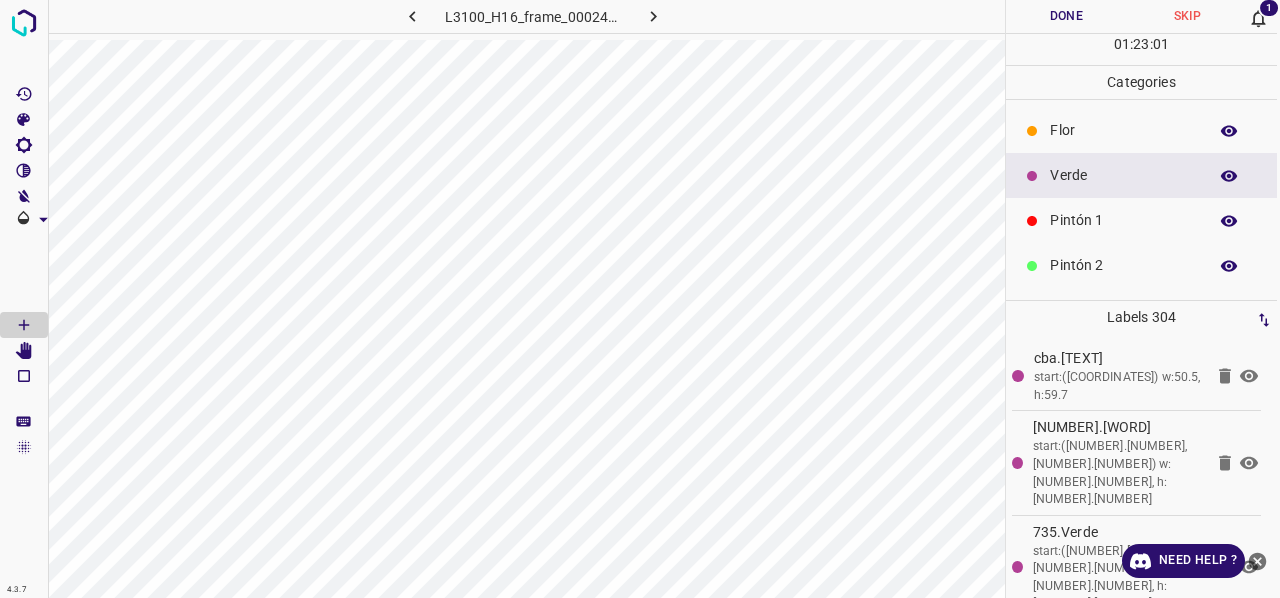 scroll, scrollTop: 0, scrollLeft: 0, axis: both 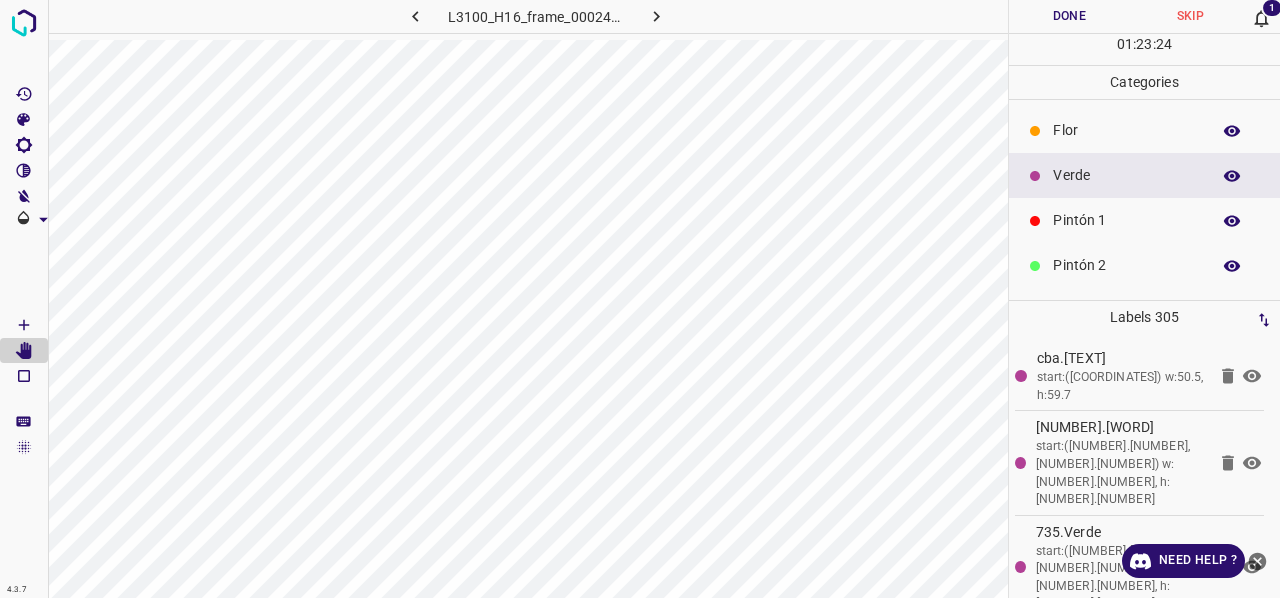click 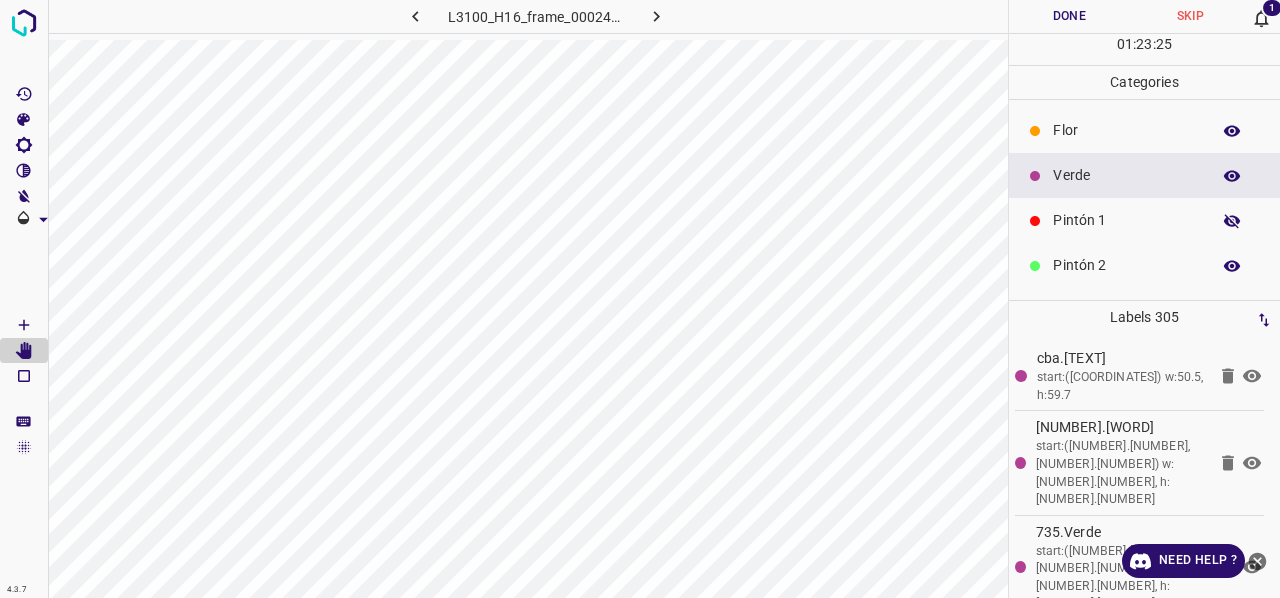 click 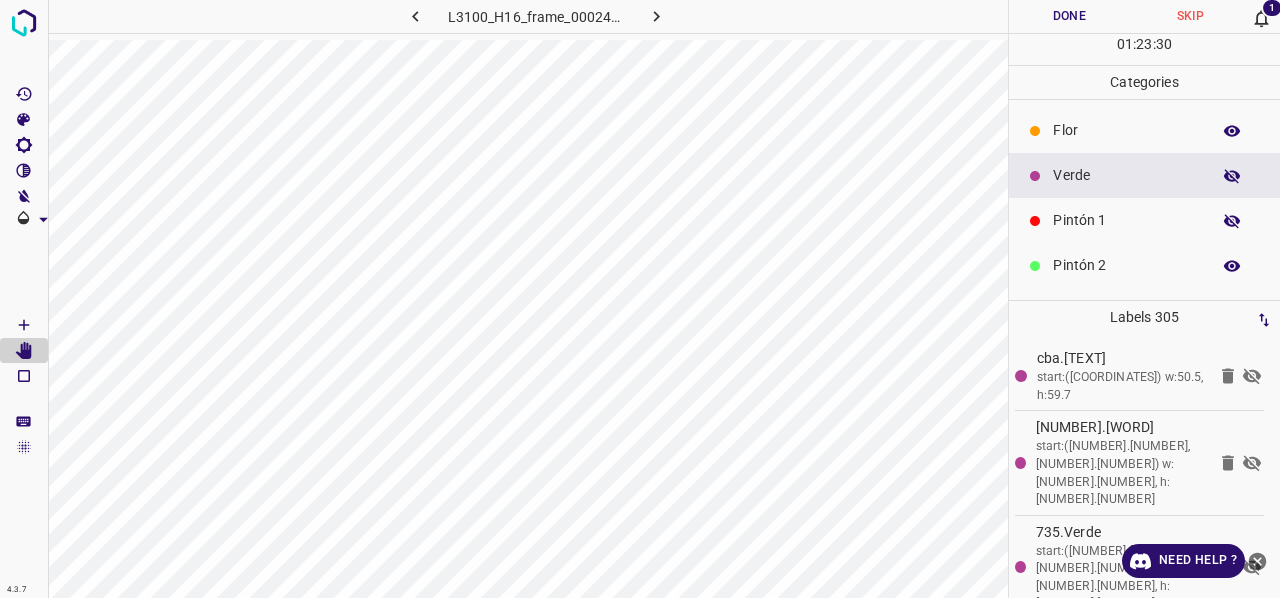 type 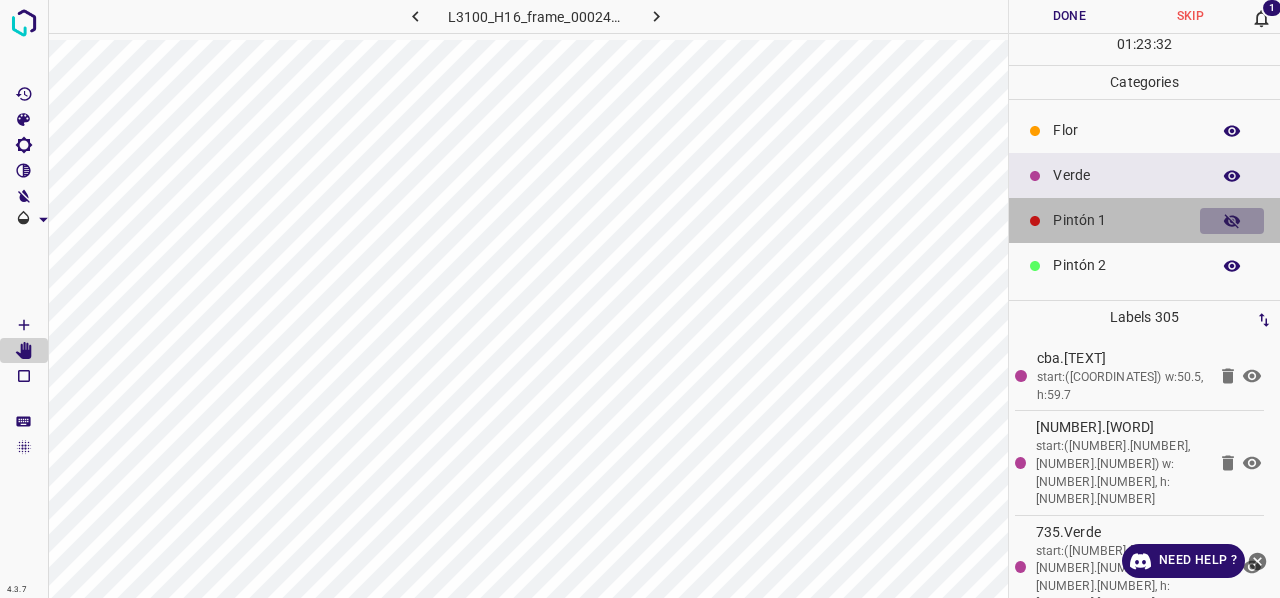 click 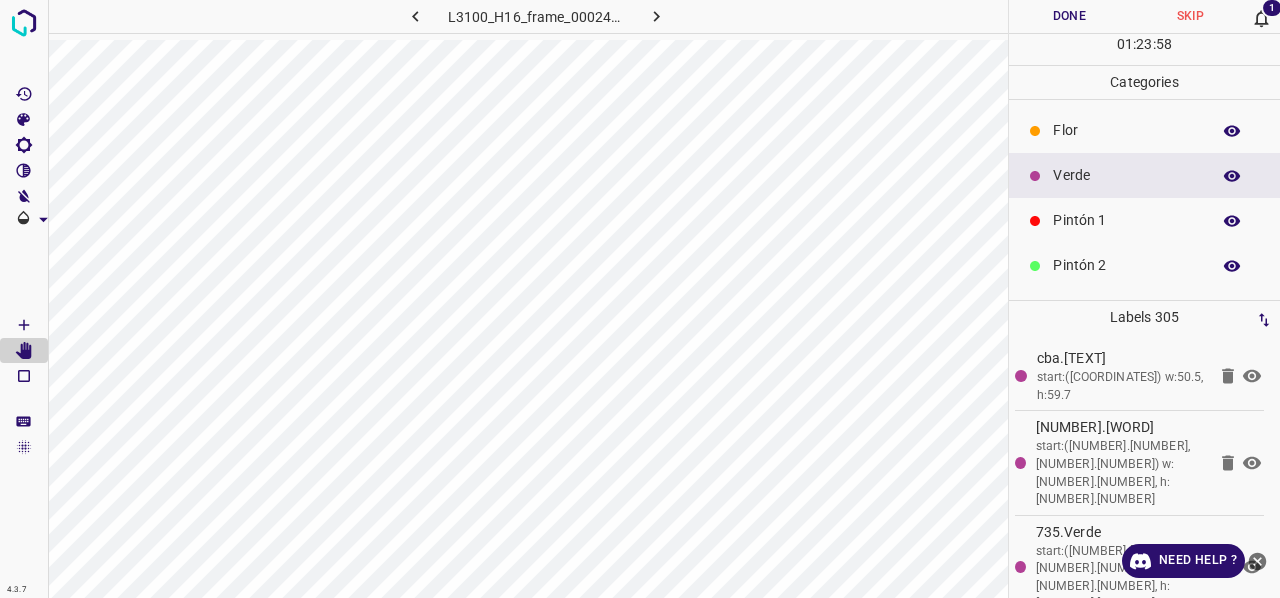 click 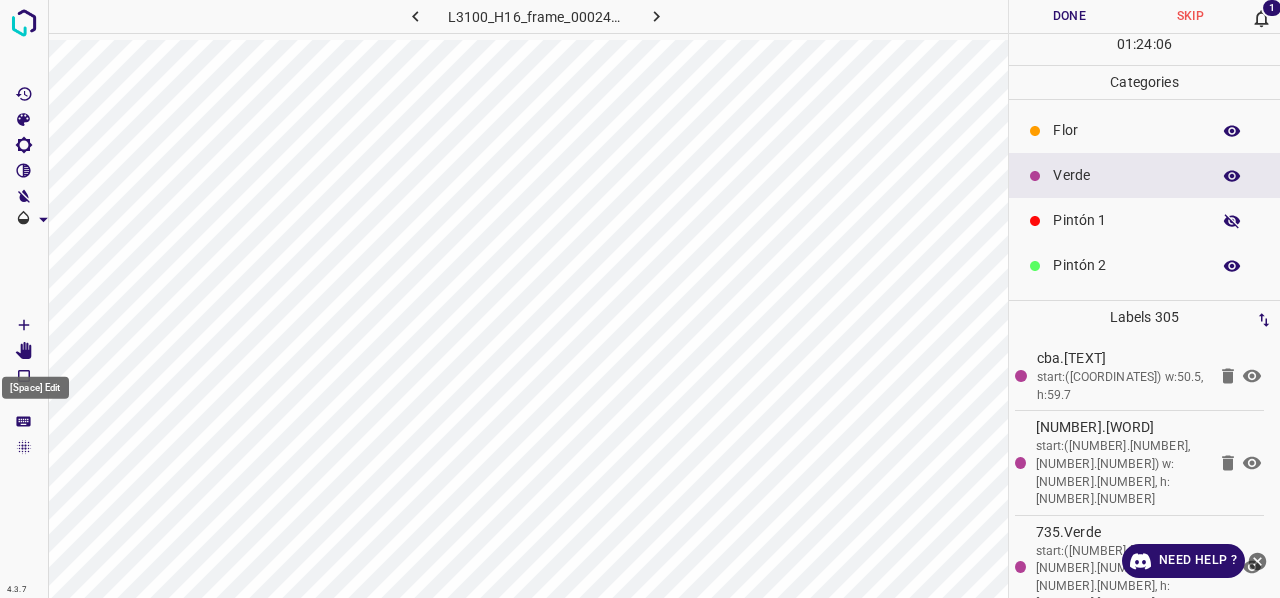 type 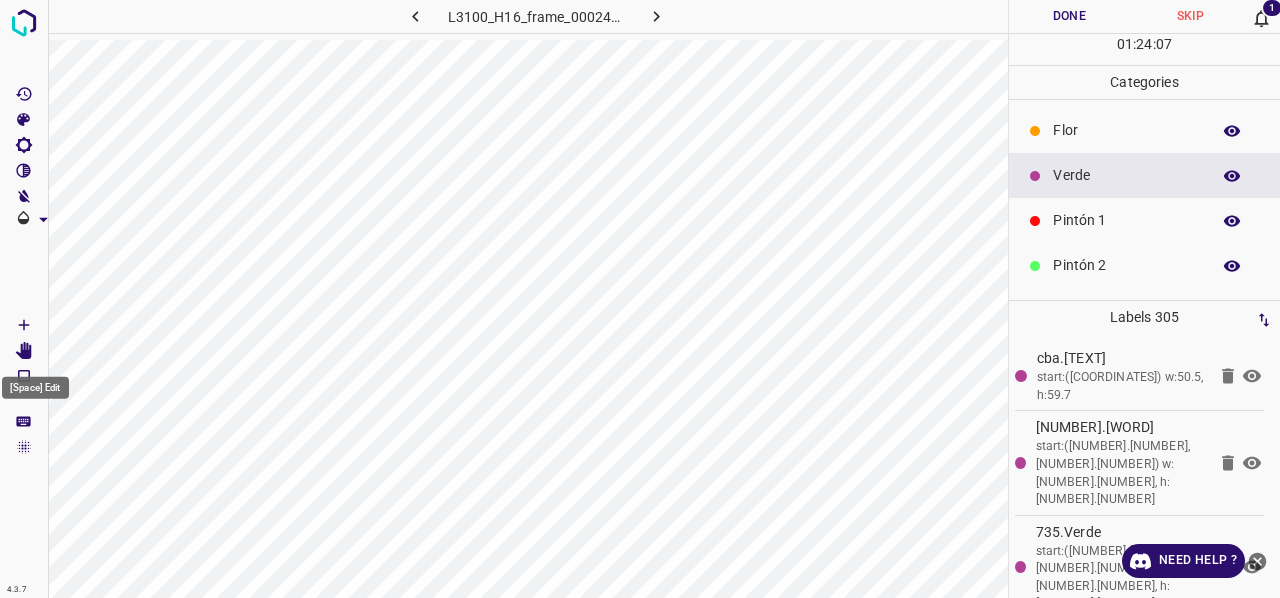click at bounding box center [1232, 221] 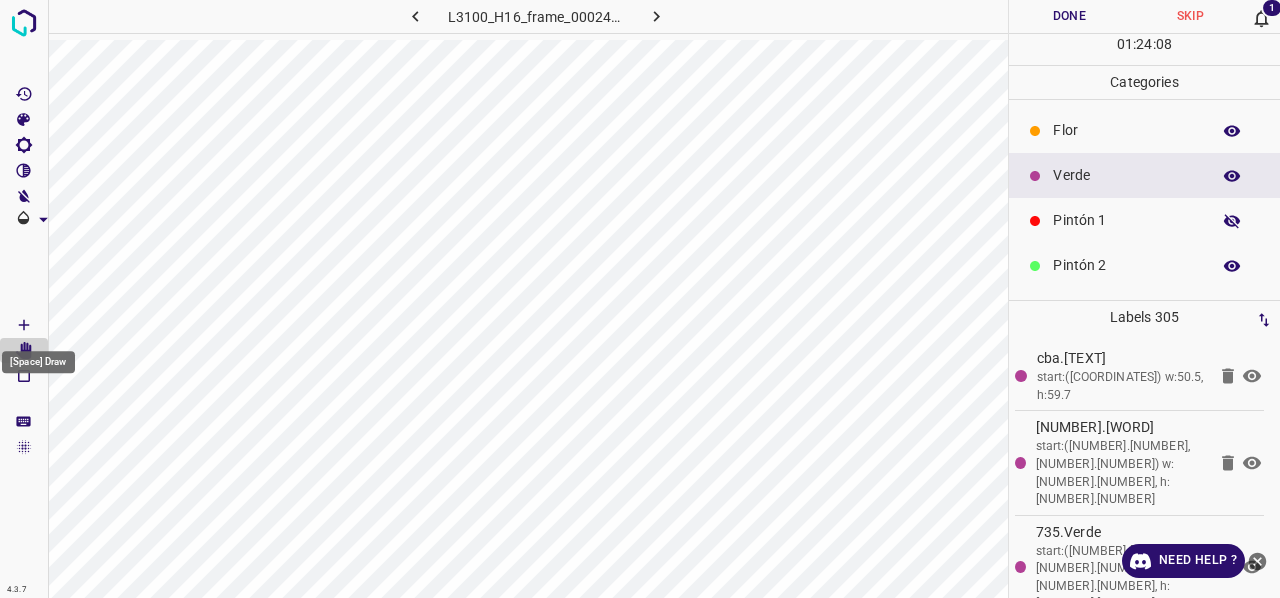 click 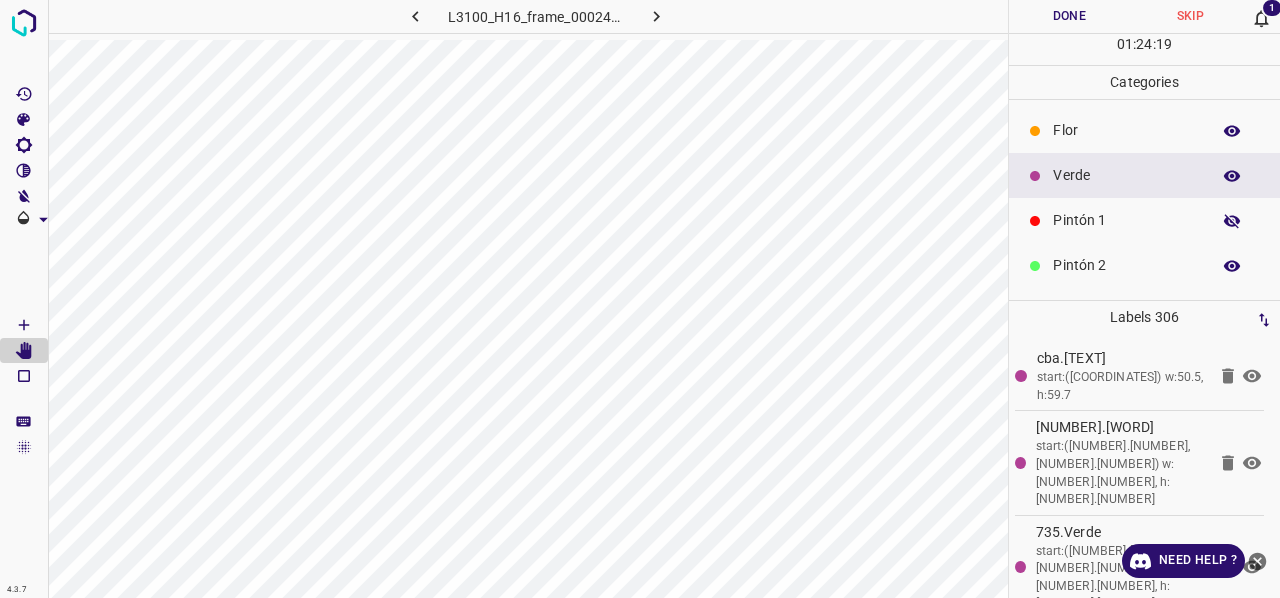 click 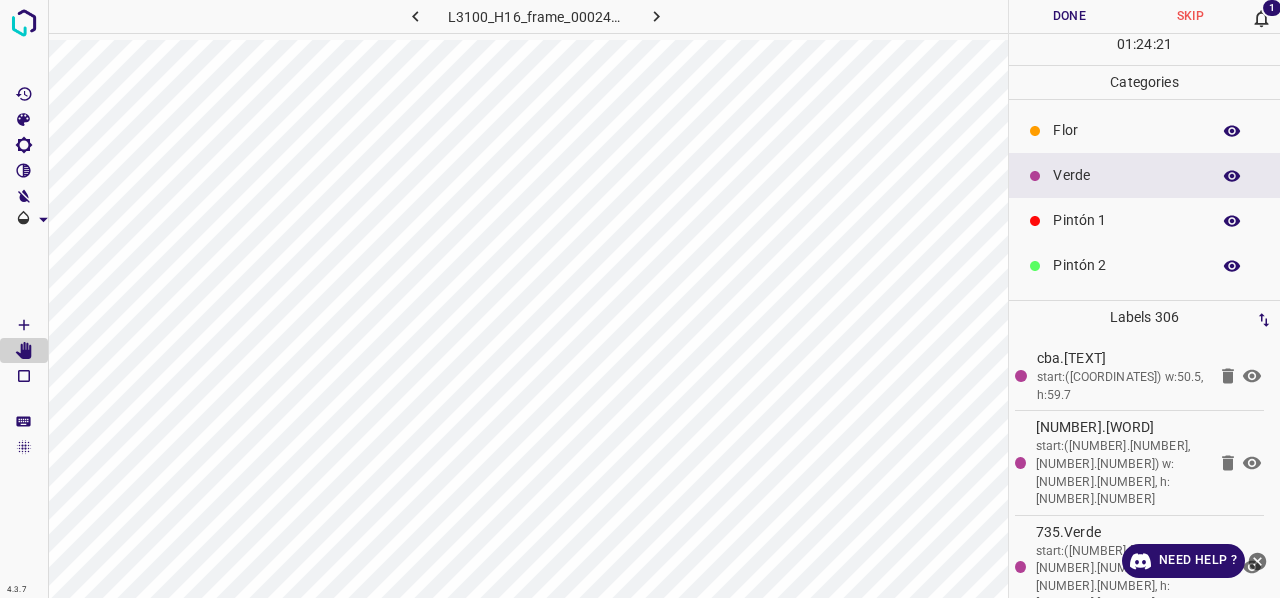 click at bounding box center [1232, 221] 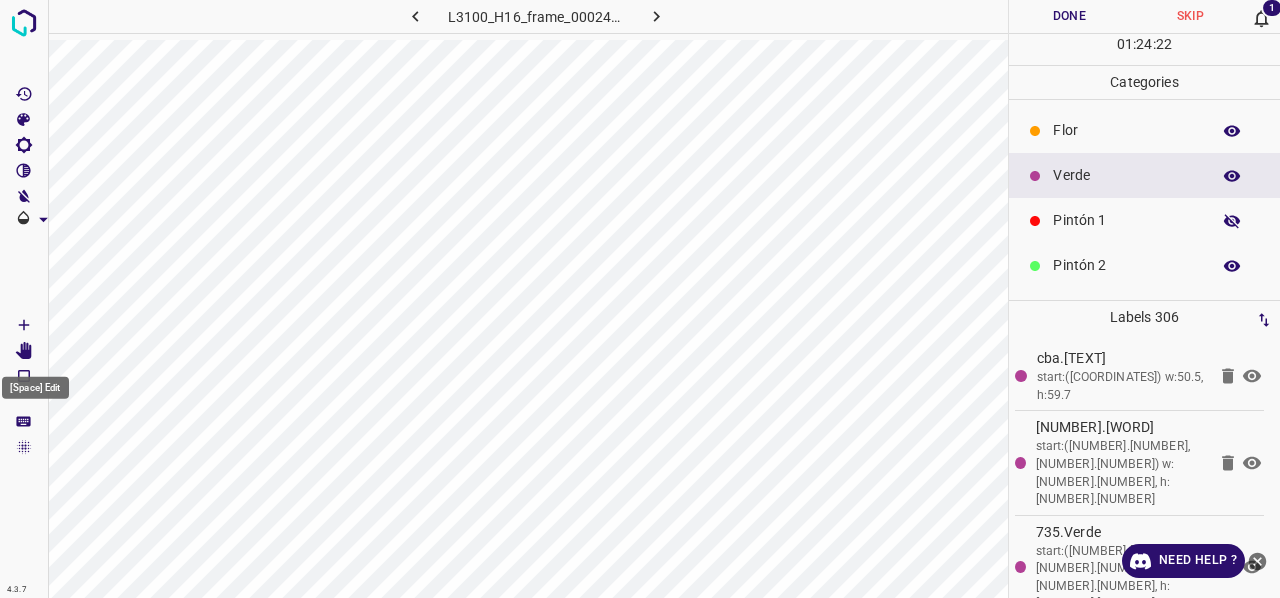 click at bounding box center (1232, 221) 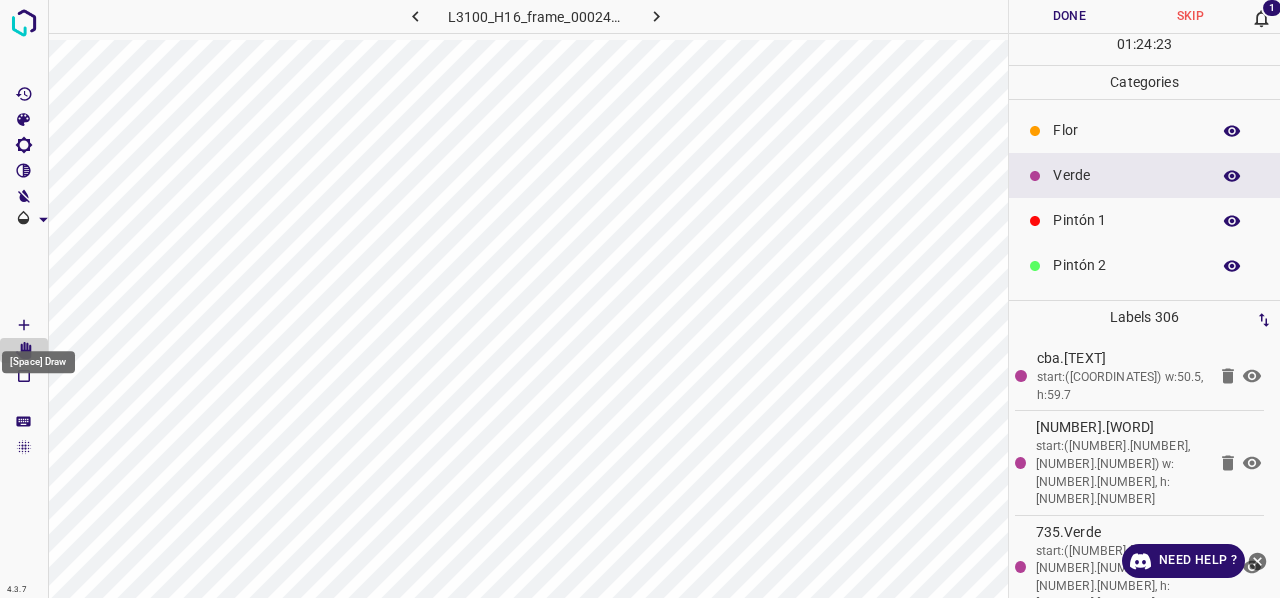 click 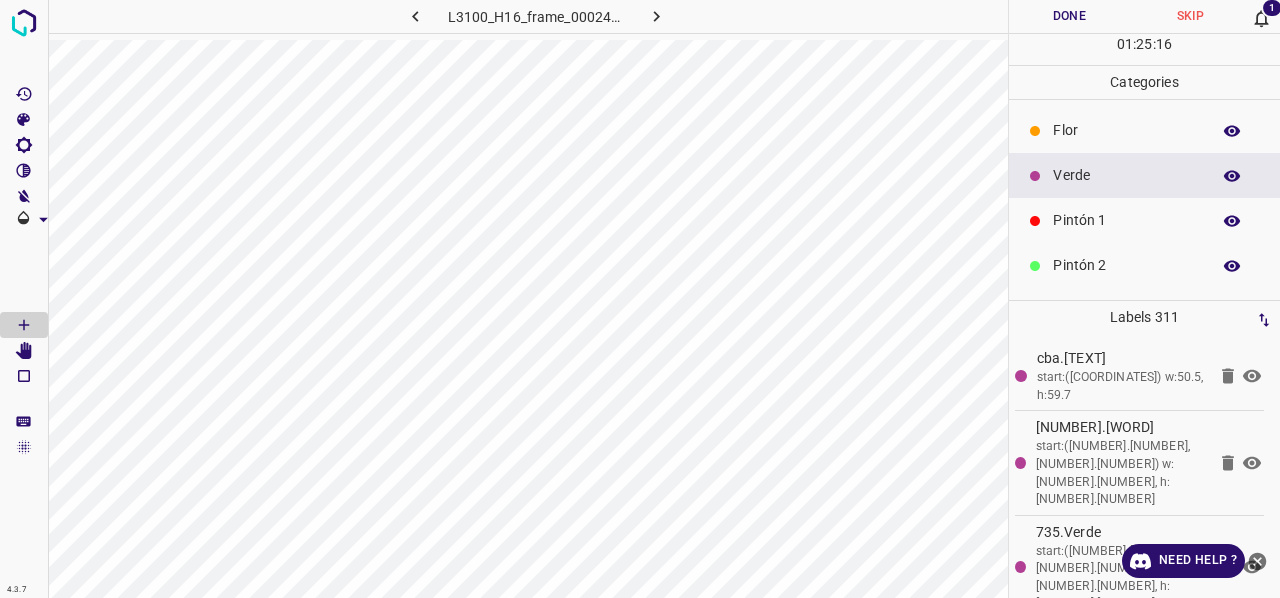 click 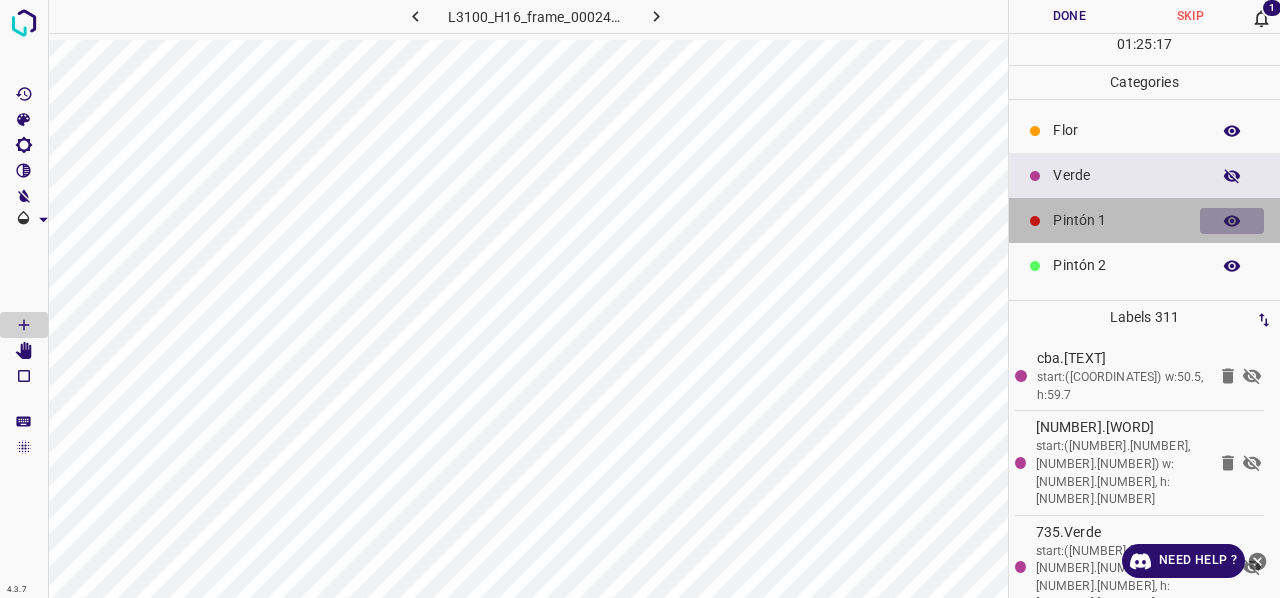 click 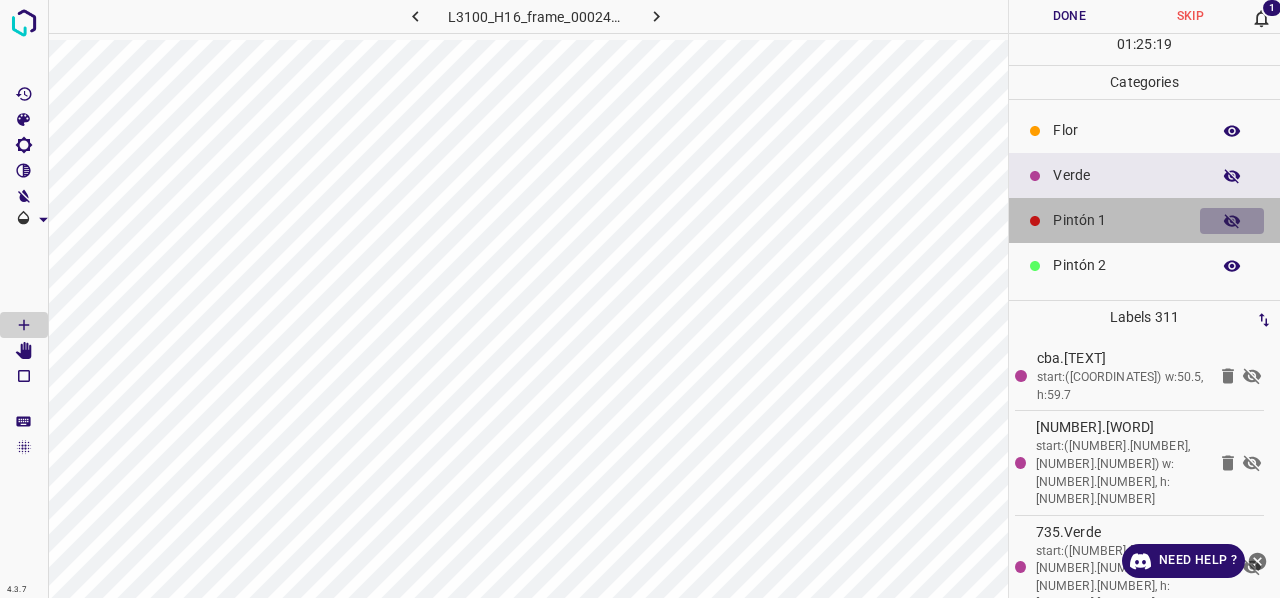 click 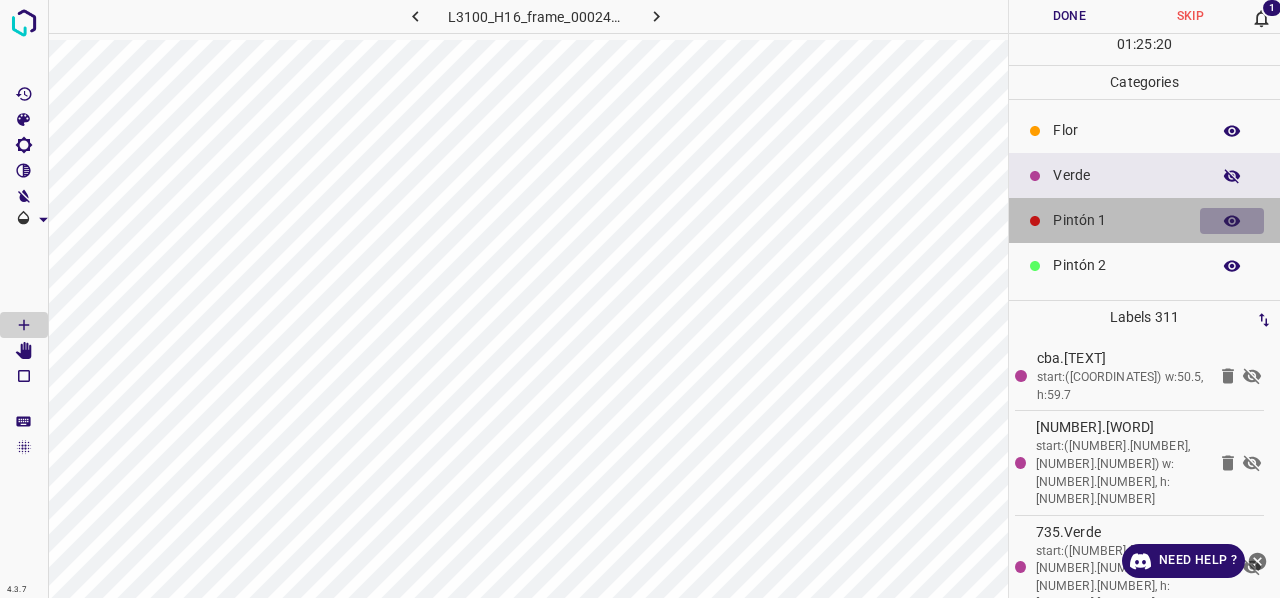click 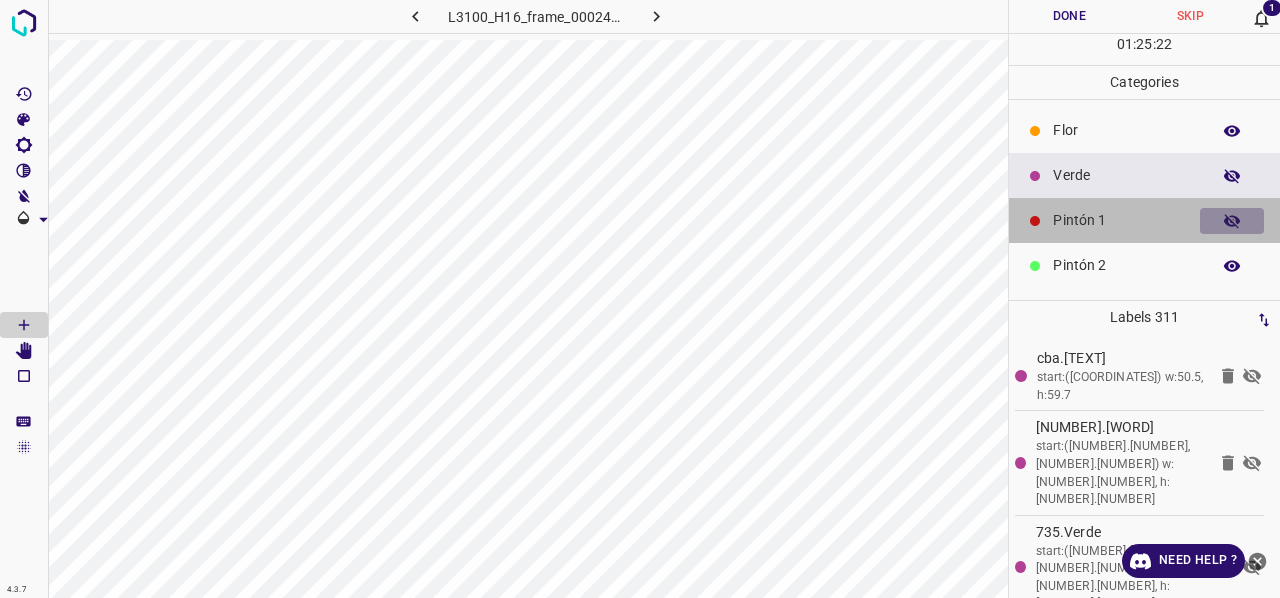 click 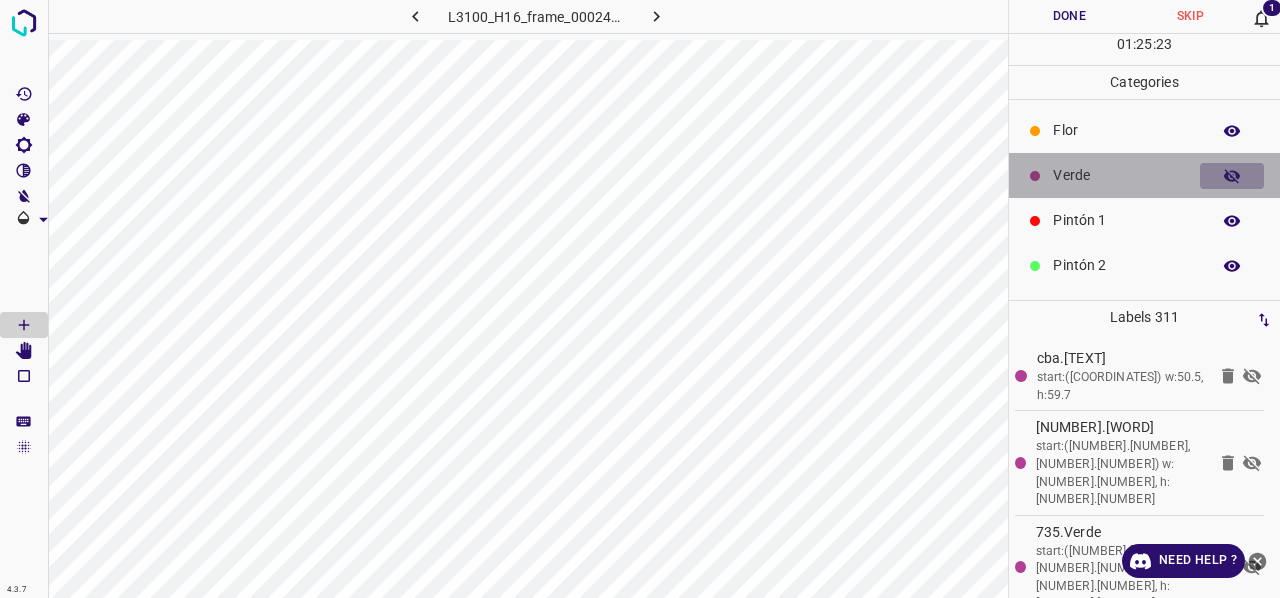 click 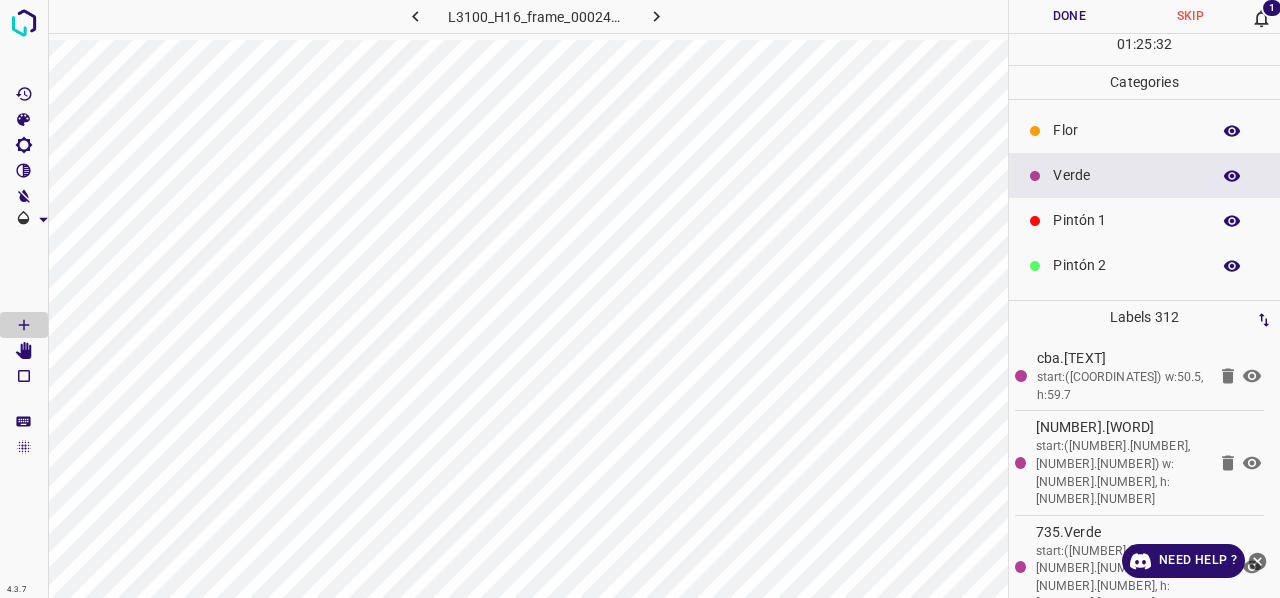 click 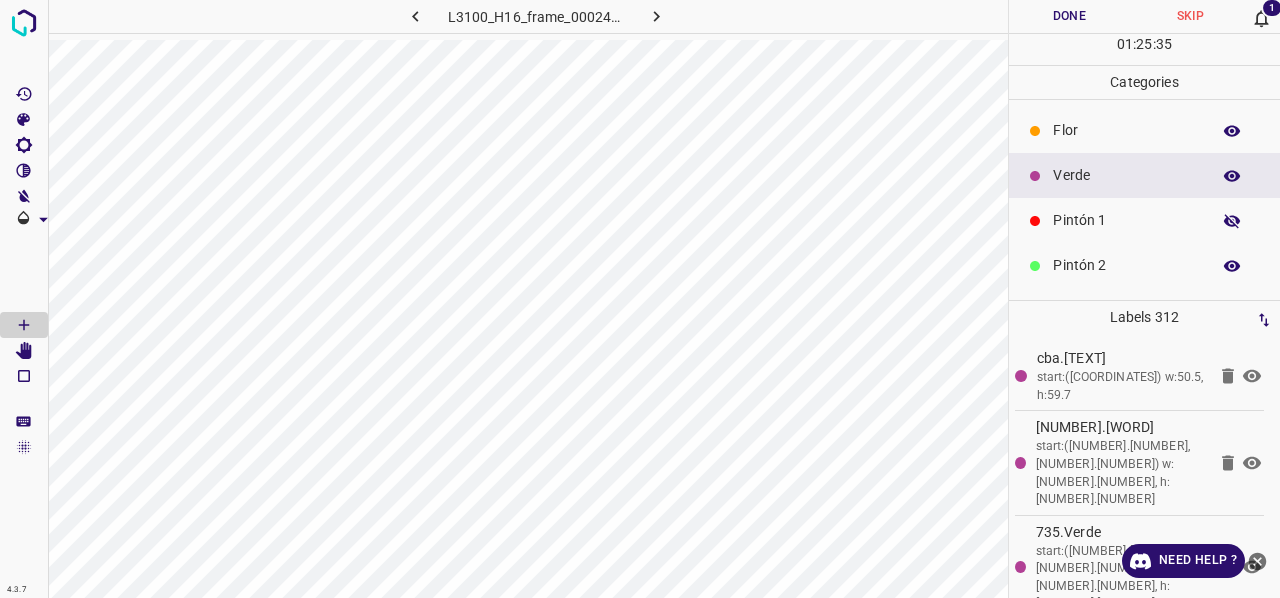 click 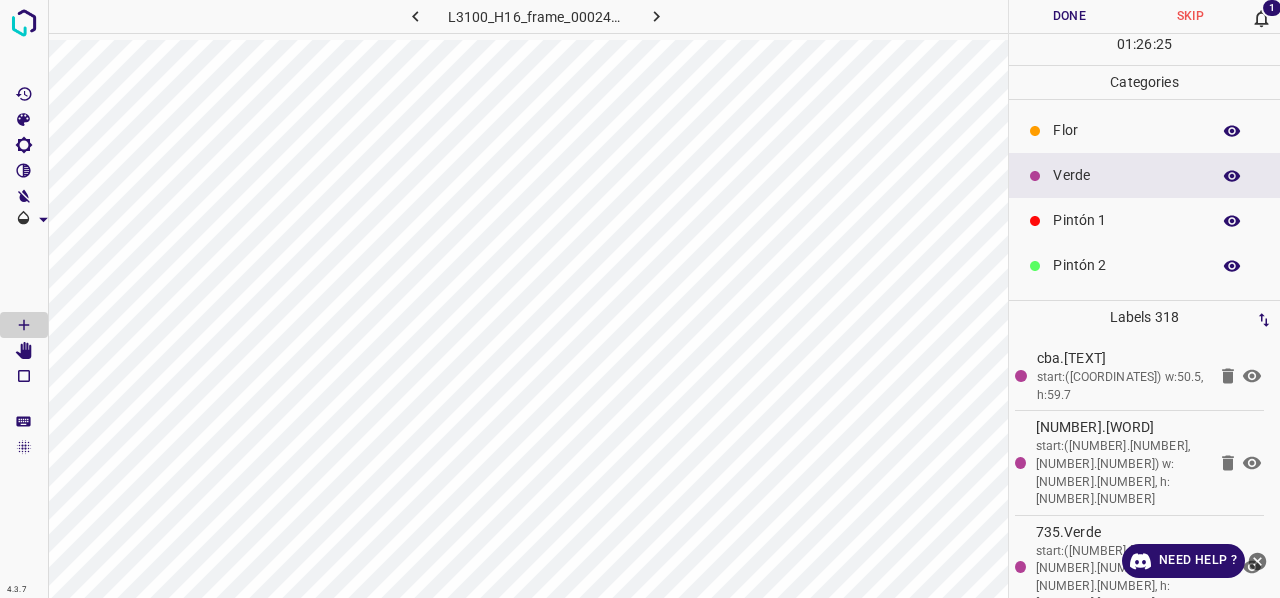 click on "Flor" at bounding box center [1126, 130] 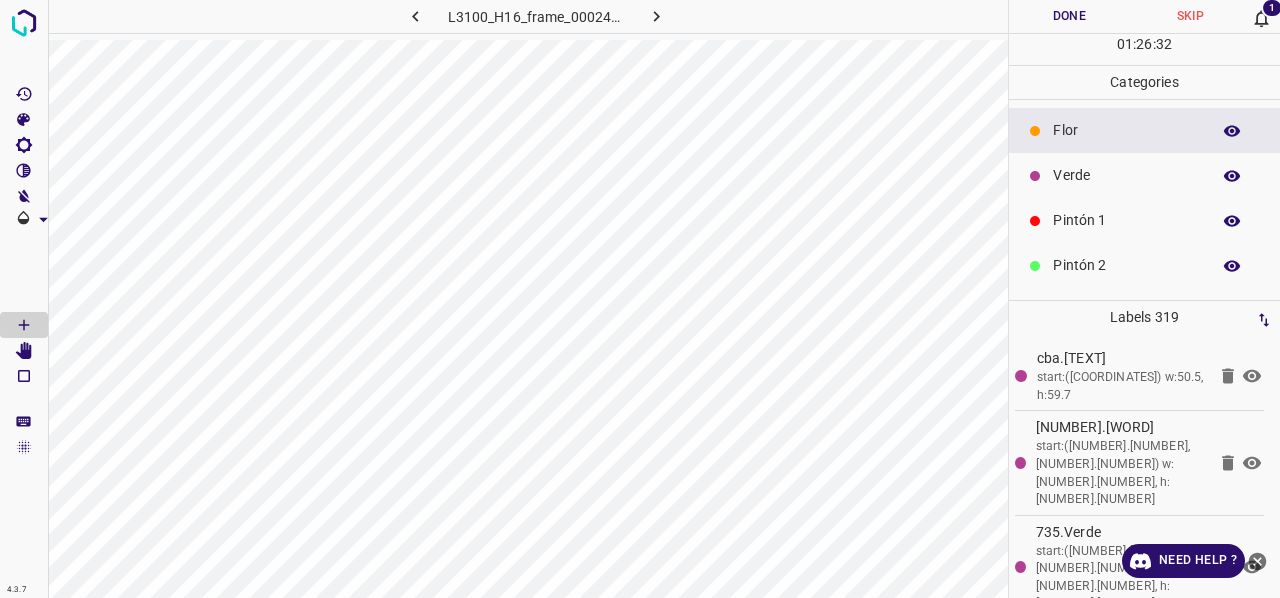 click on "Verde" at bounding box center (1126, 175) 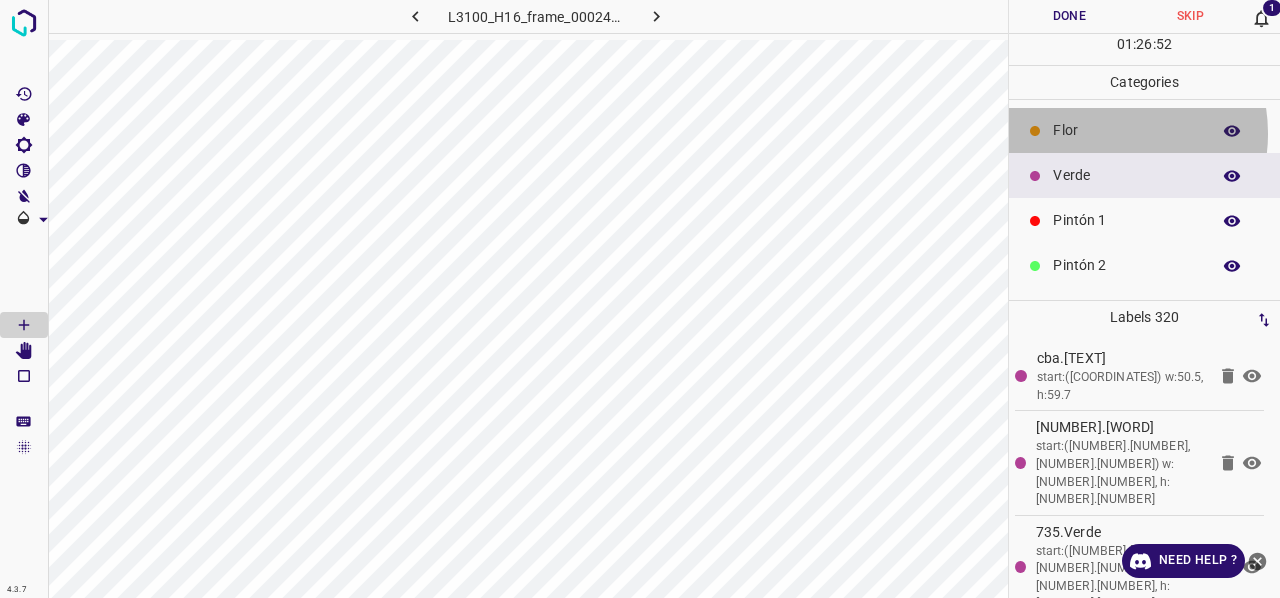 click on "Flor" at bounding box center [1126, 130] 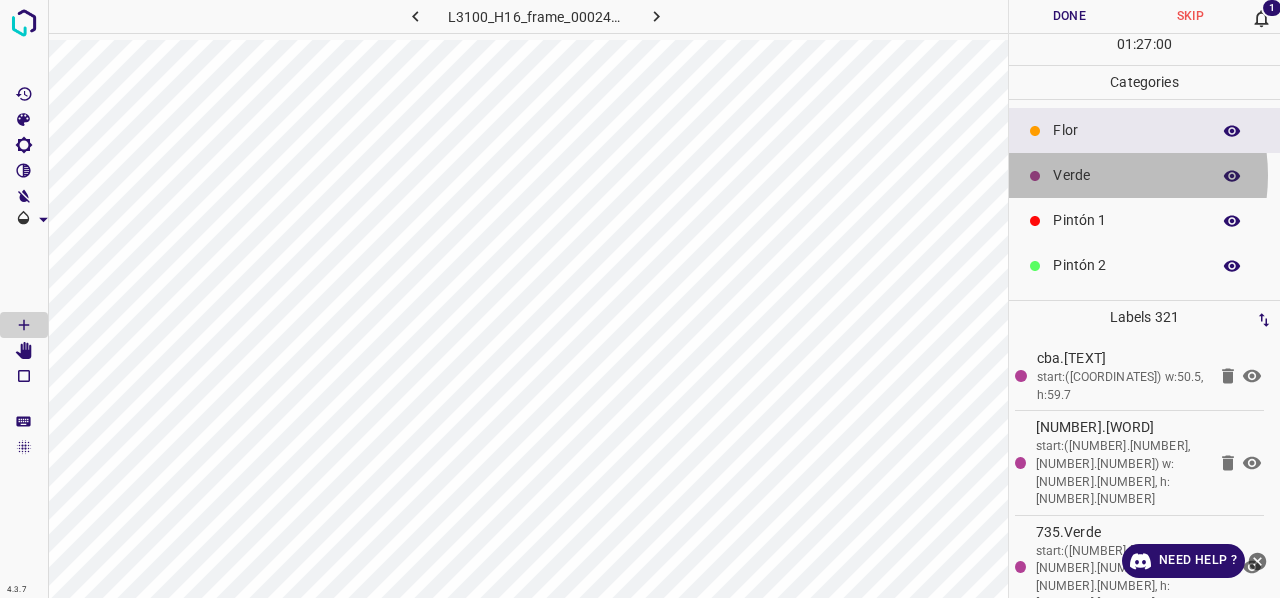 click on "Verde" at bounding box center (1126, 175) 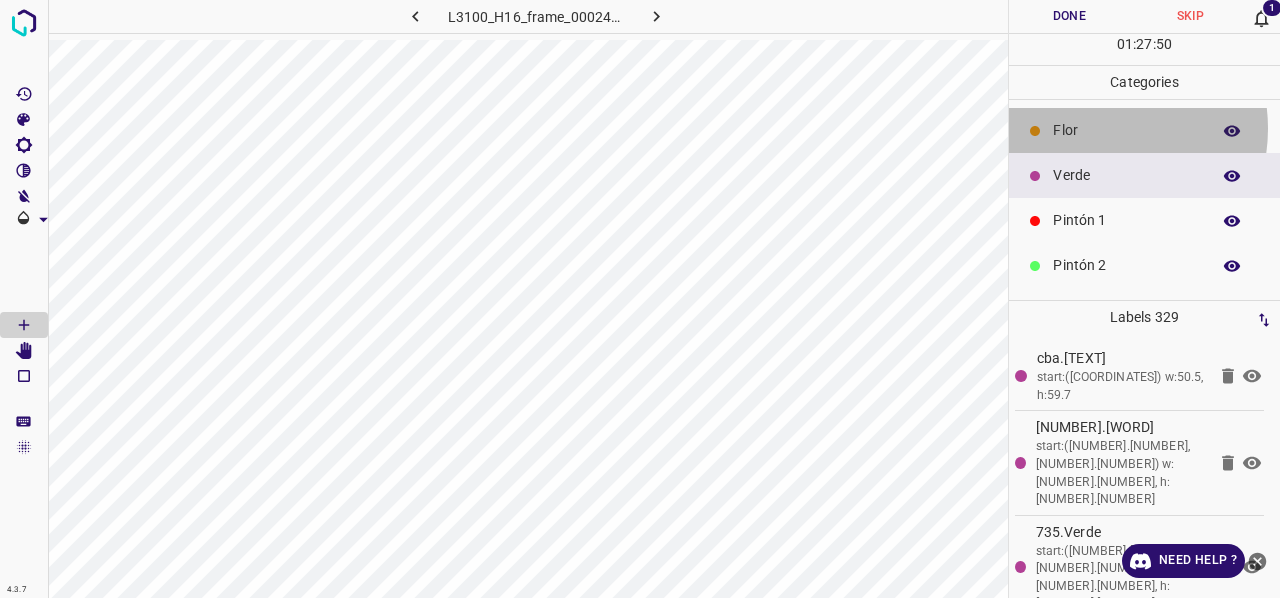 click on "Flor" at bounding box center [1126, 130] 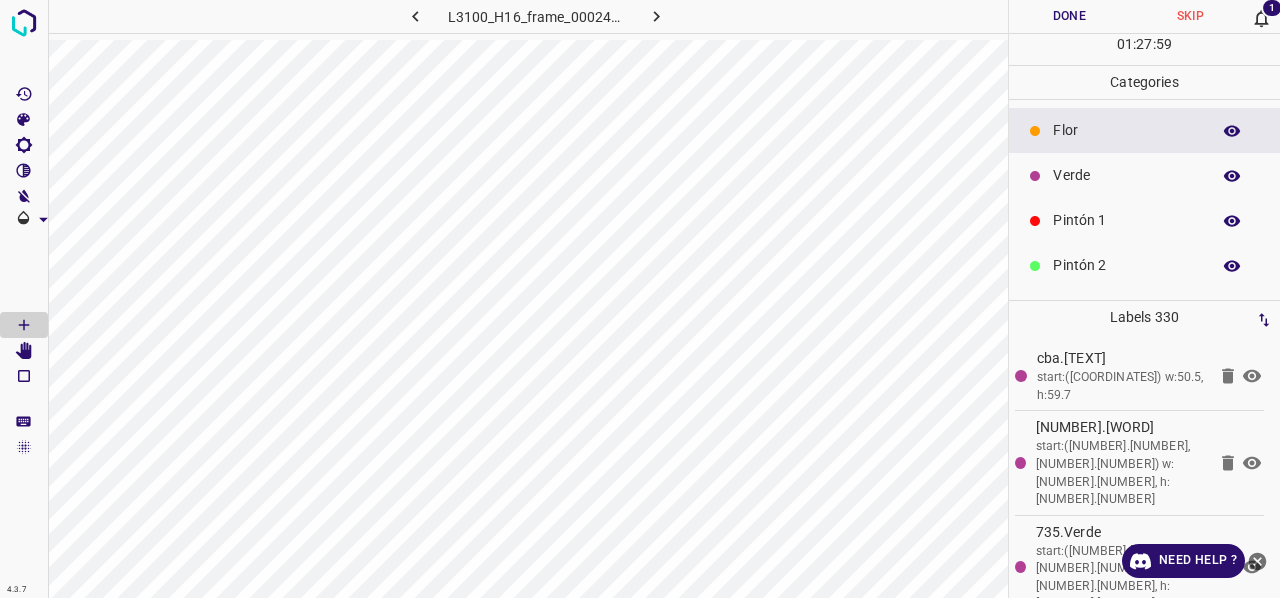 click on "Flor" at bounding box center [1126, 130] 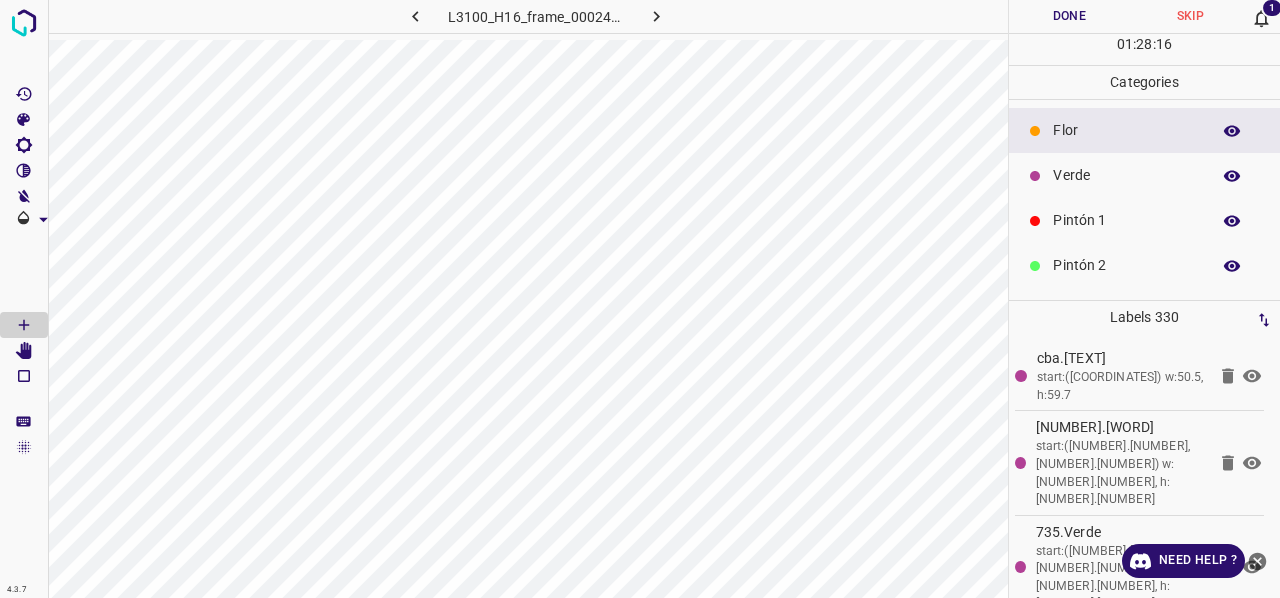 click on "Verde" at bounding box center [1126, 175] 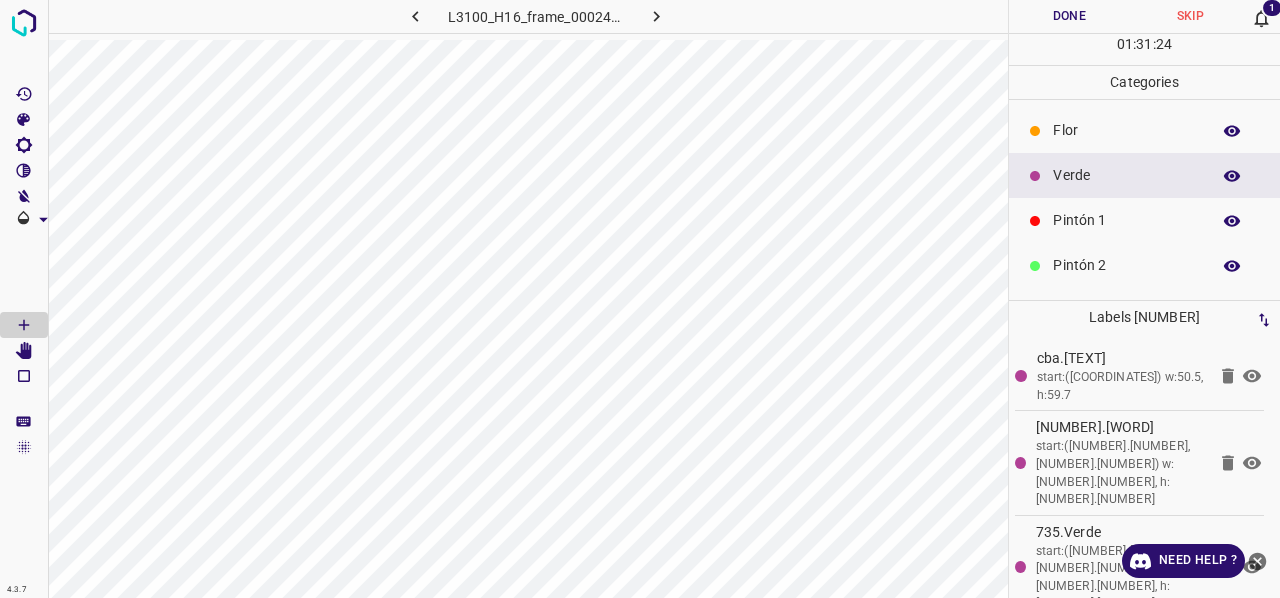 scroll, scrollTop: 0, scrollLeft: 3, axis: horizontal 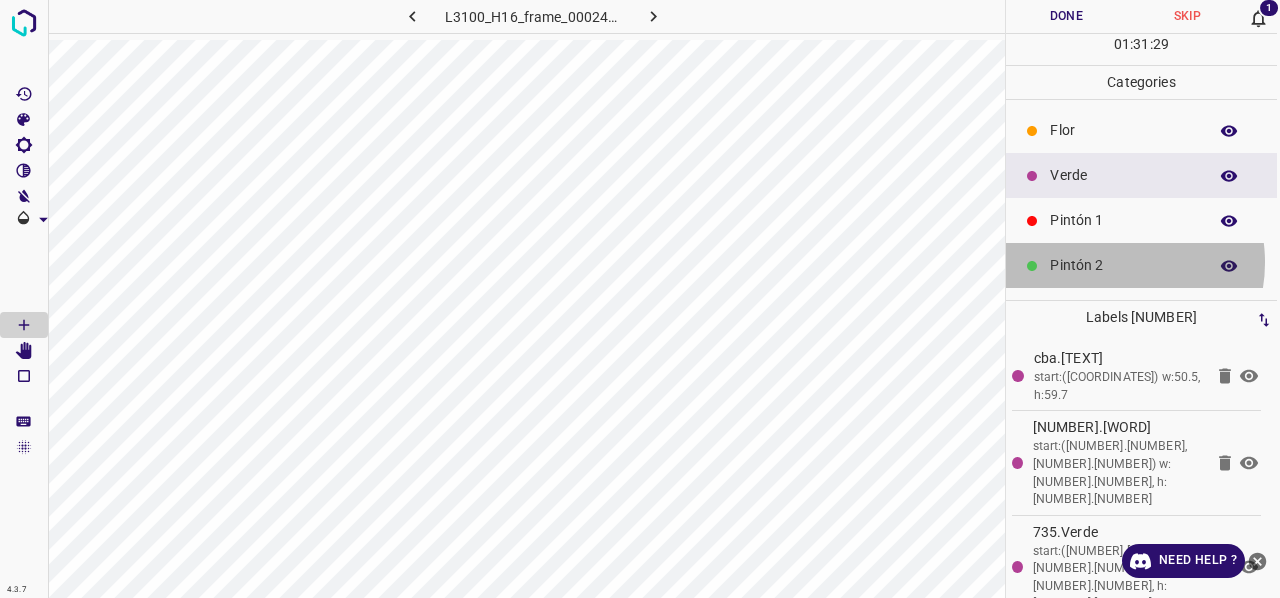click on "Pintón 2" at bounding box center [1123, 265] 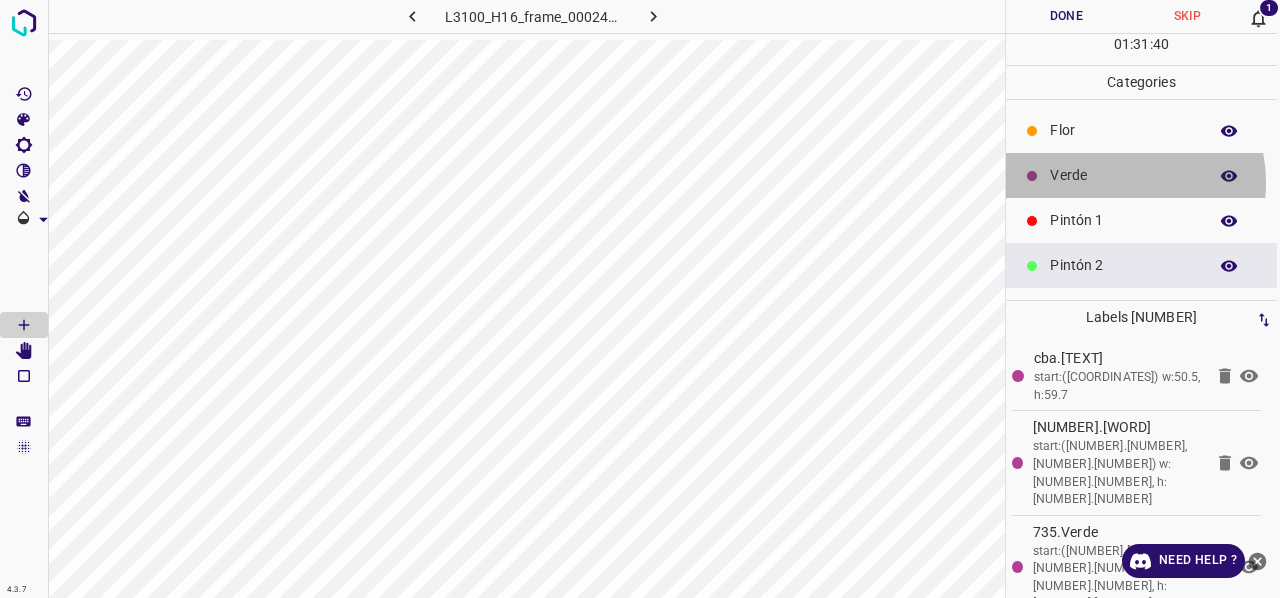 click on "Verde" at bounding box center (1123, 175) 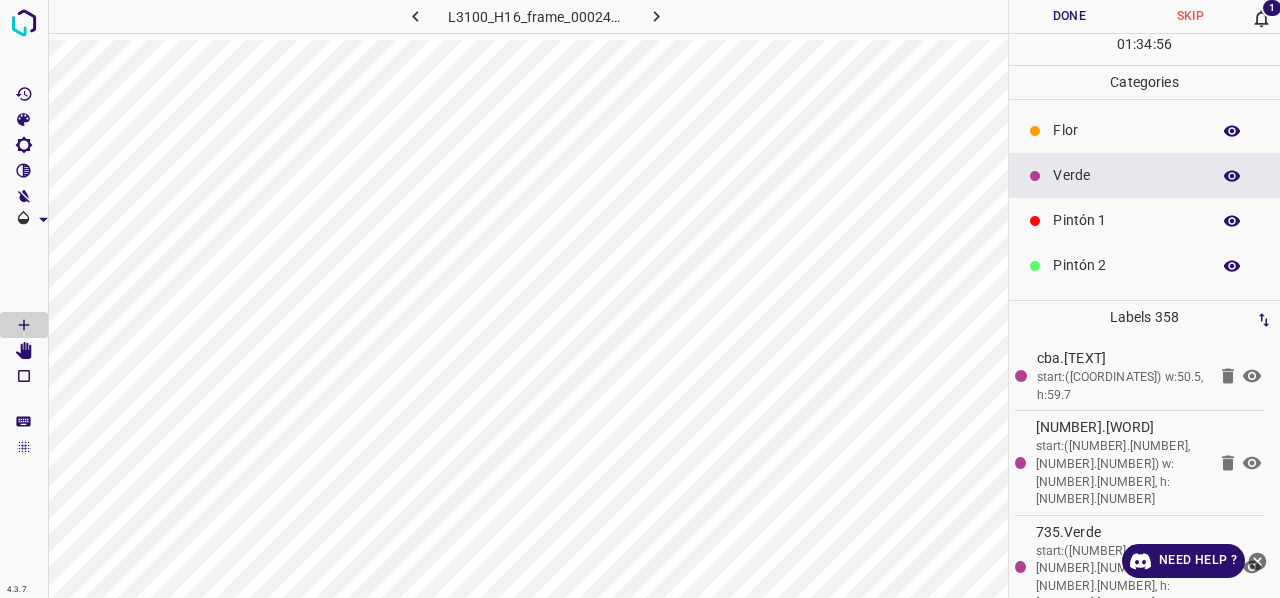 scroll, scrollTop: 0, scrollLeft: 3, axis: horizontal 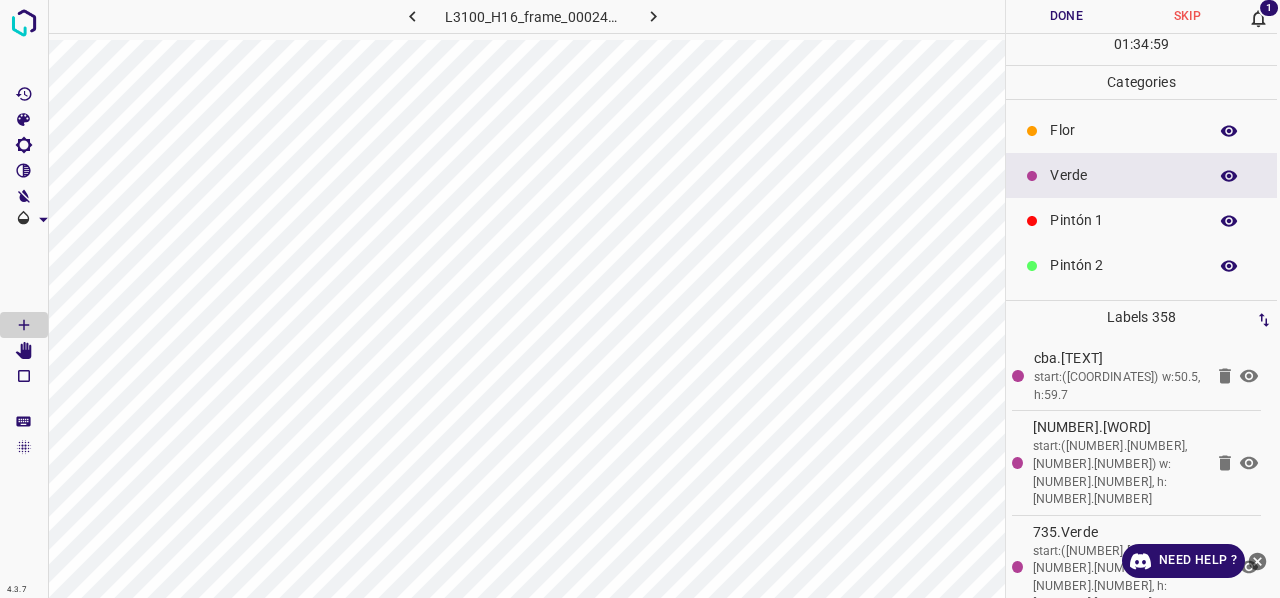 click on "Flor" at bounding box center [1123, 130] 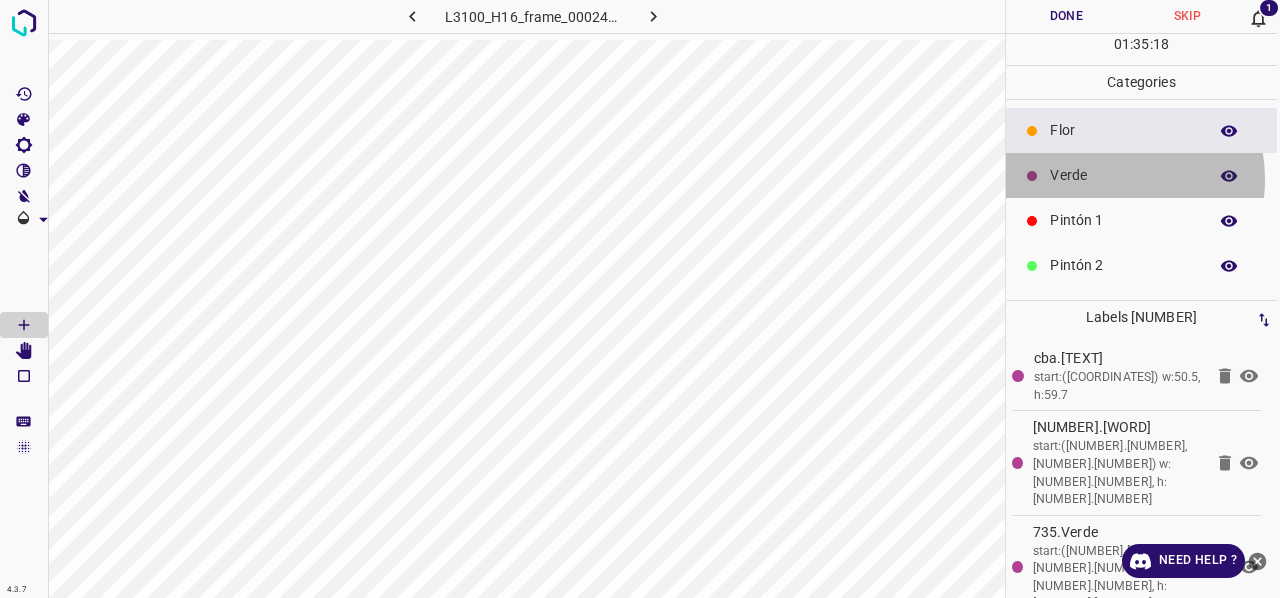 click on "Verde" at bounding box center [1123, 175] 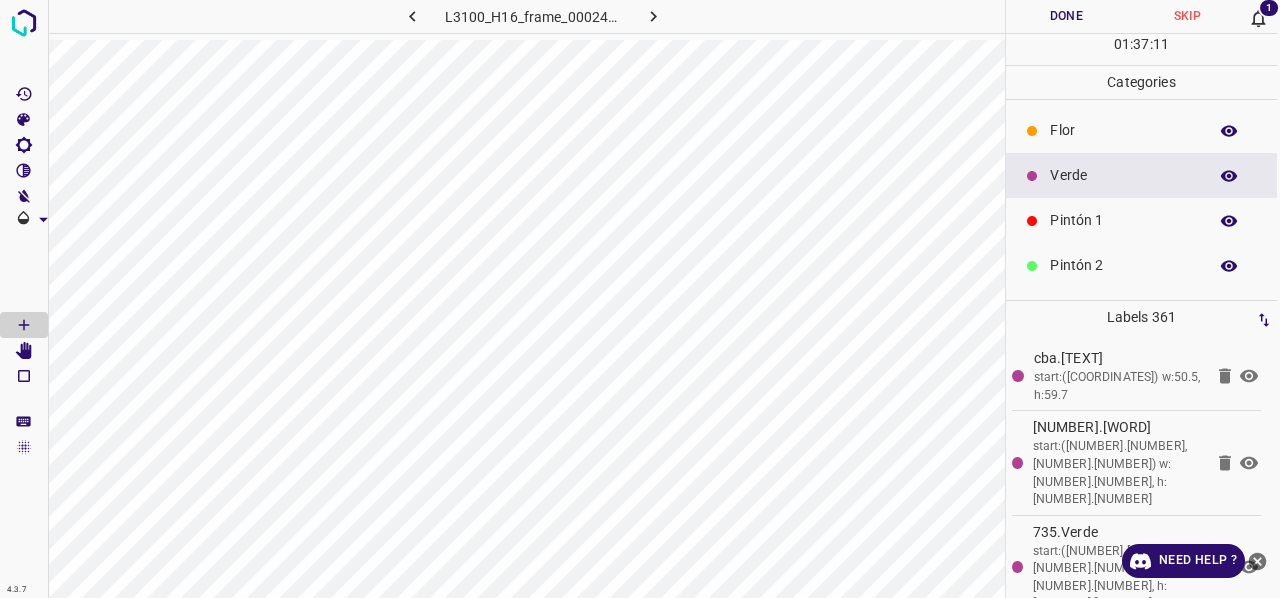 click 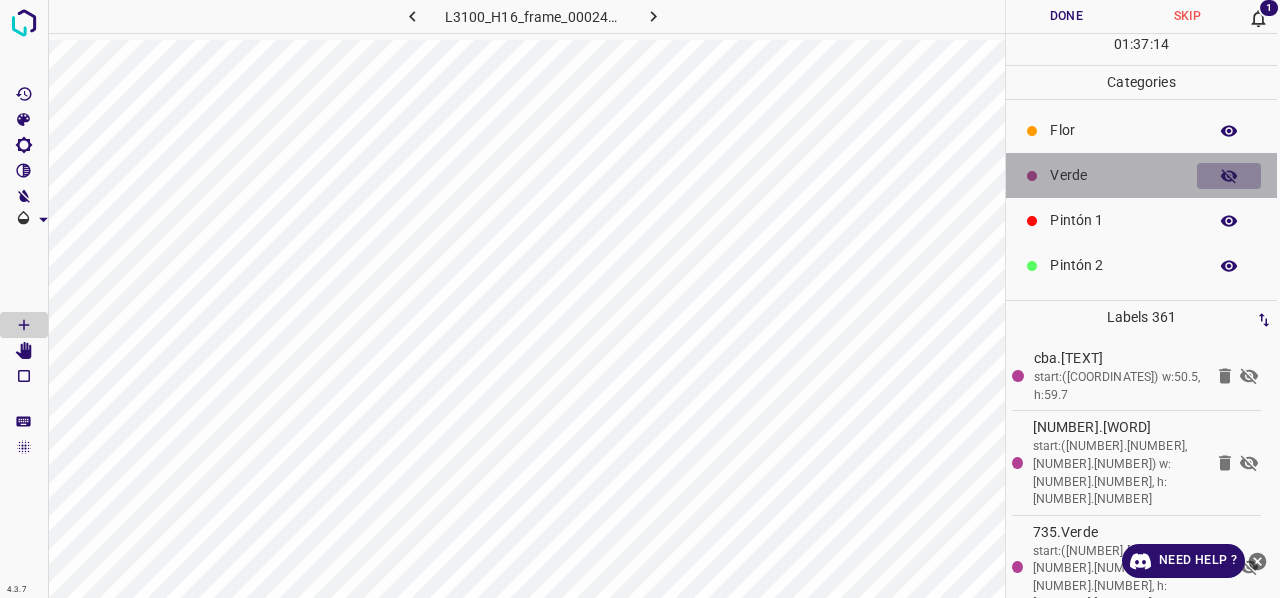click 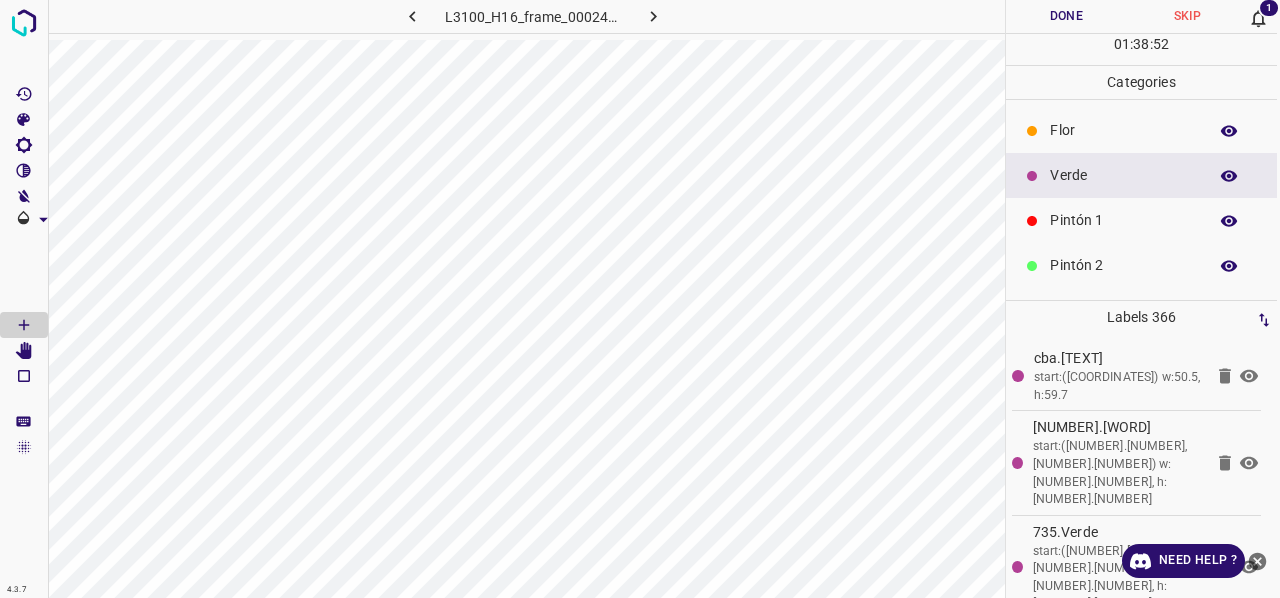 click 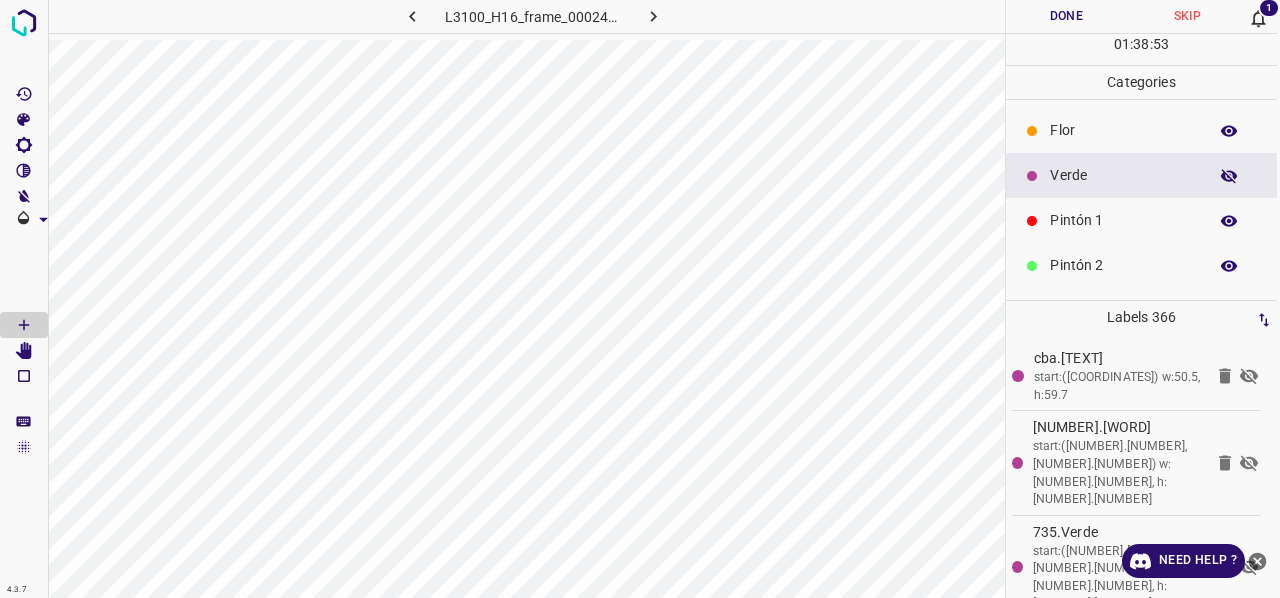 click 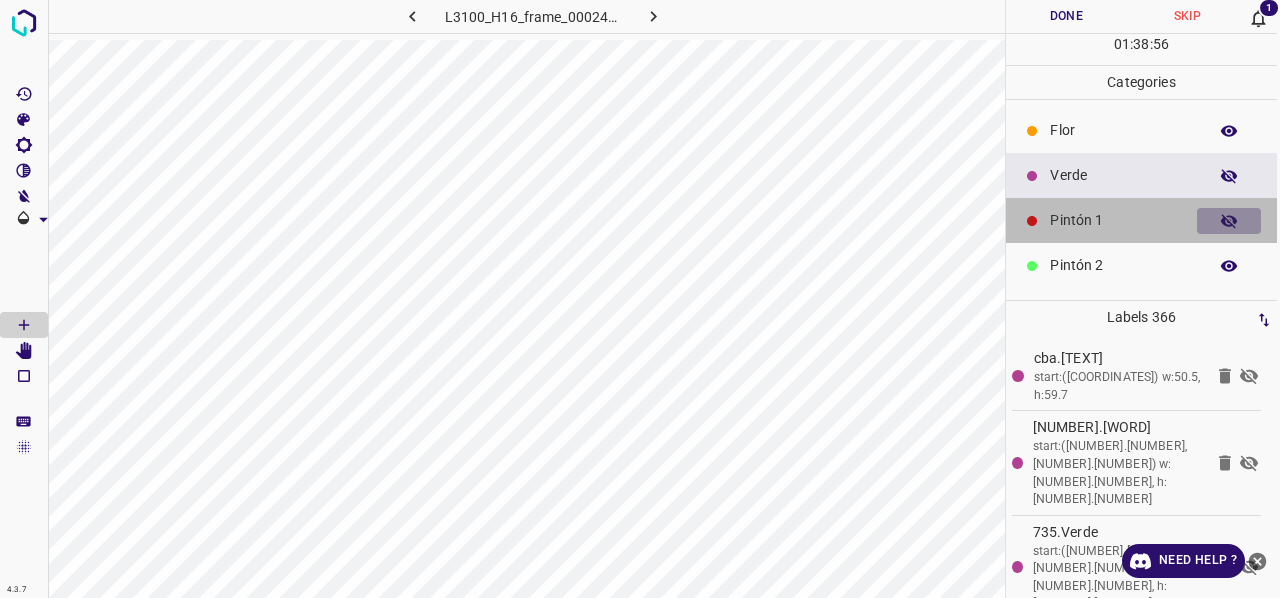 click 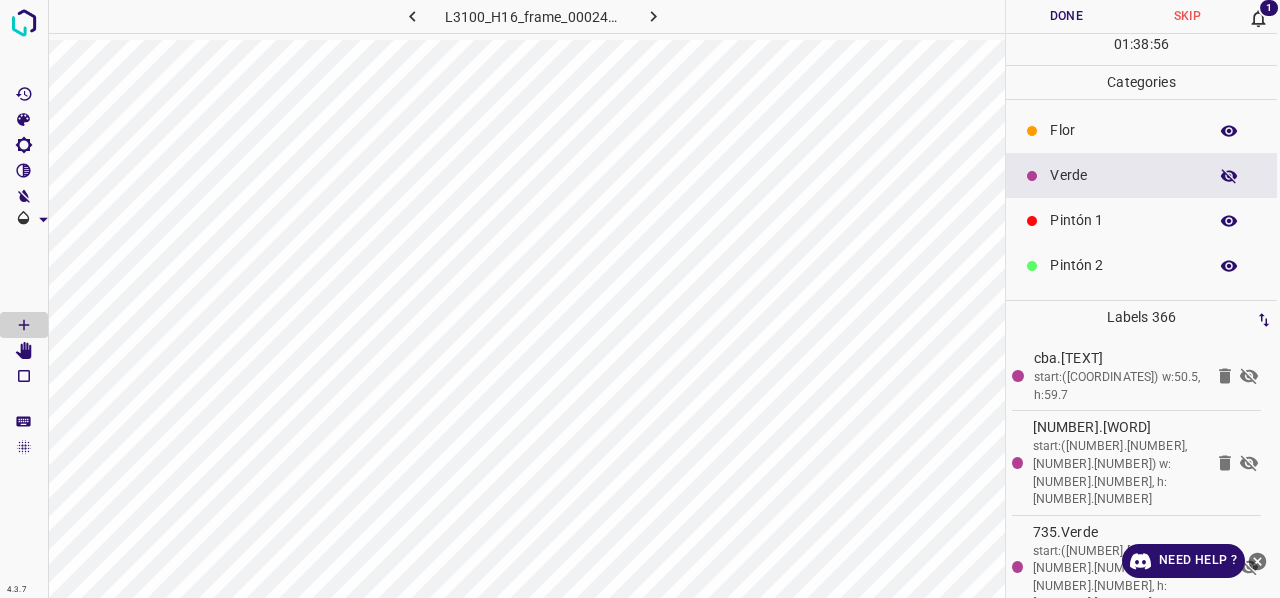 click 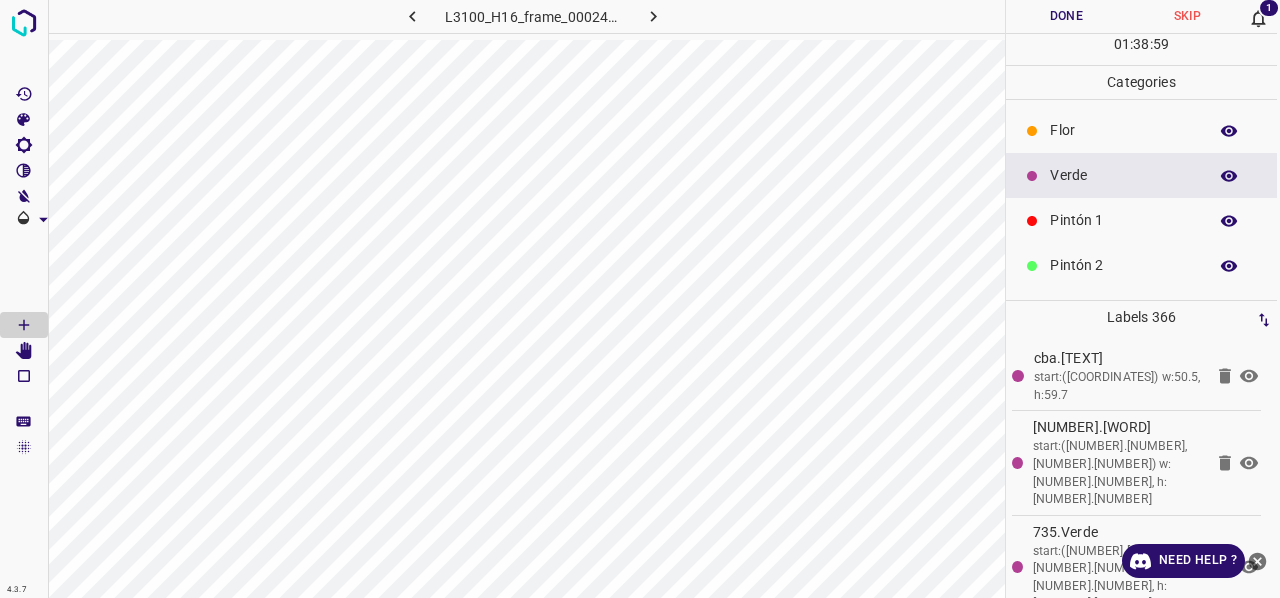 click 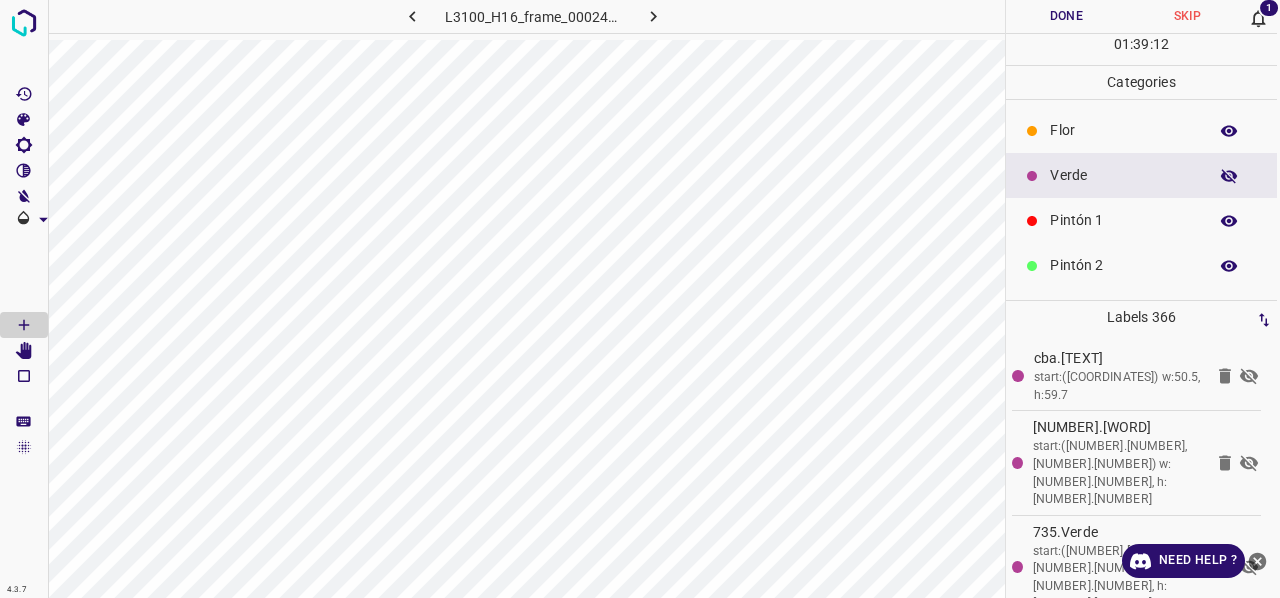 click at bounding box center (1229, 176) 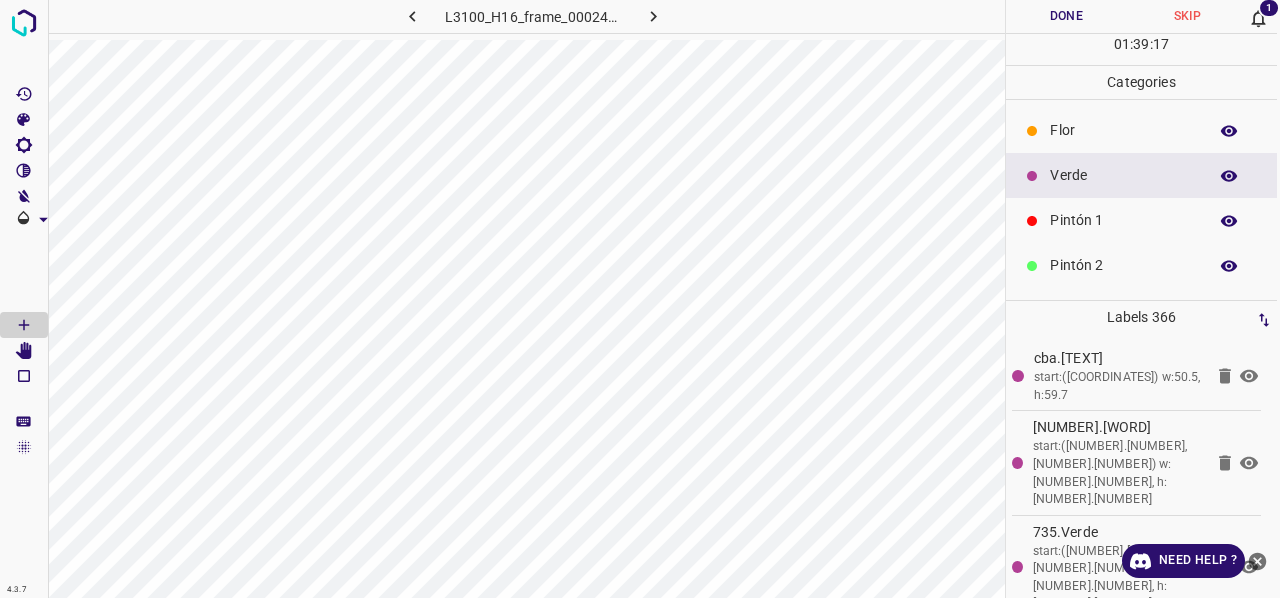 click at bounding box center (1229, 176) 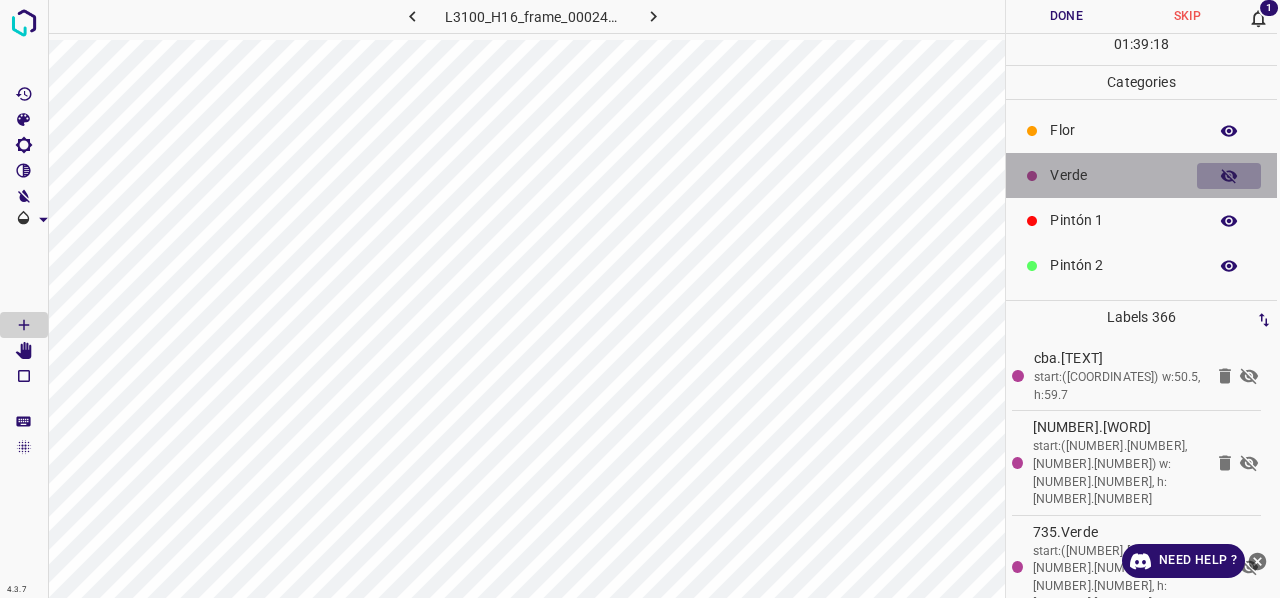 click at bounding box center (1229, 176) 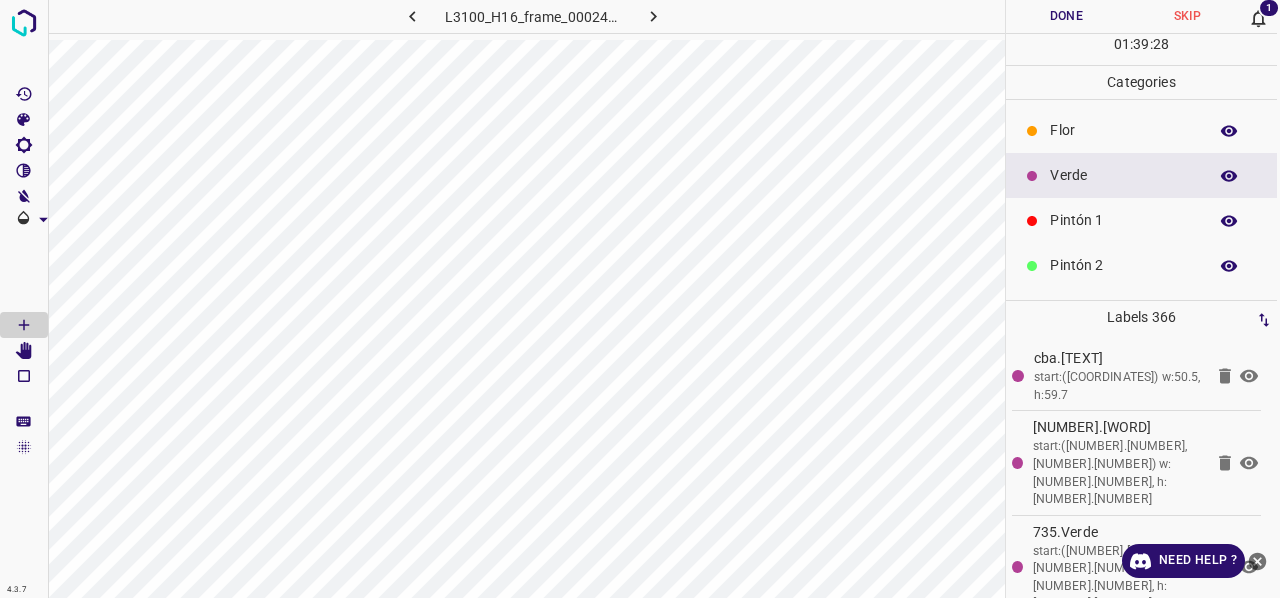 scroll, scrollTop: 0, scrollLeft: 0, axis: both 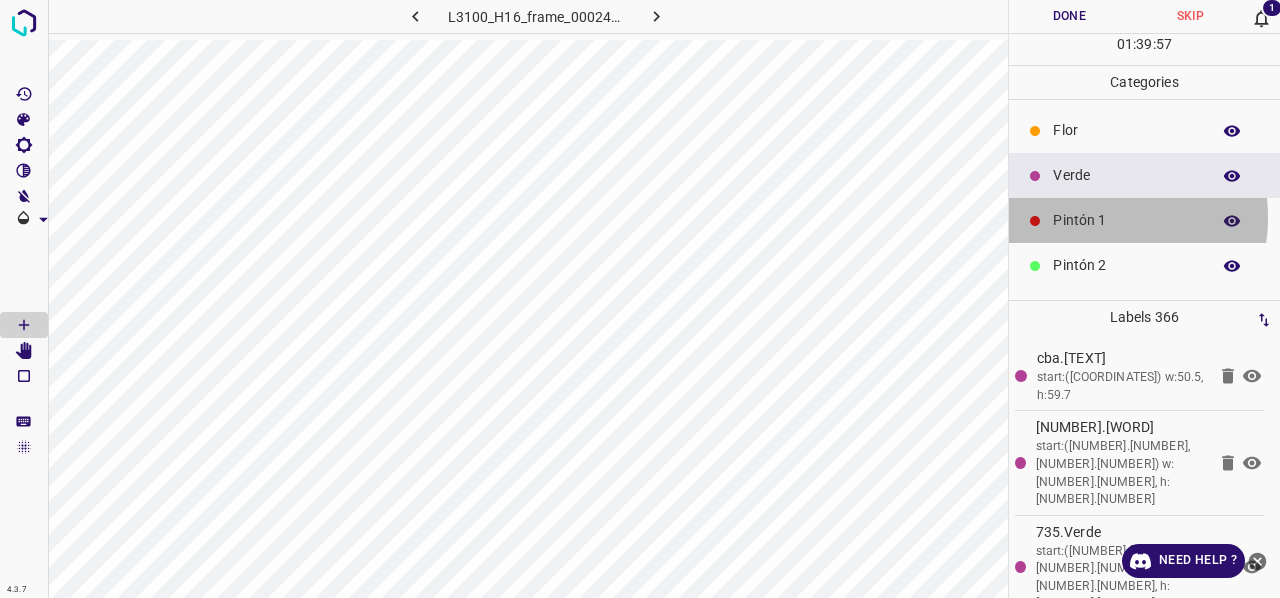 click on "Pintón 1" at bounding box center [1126, 220] 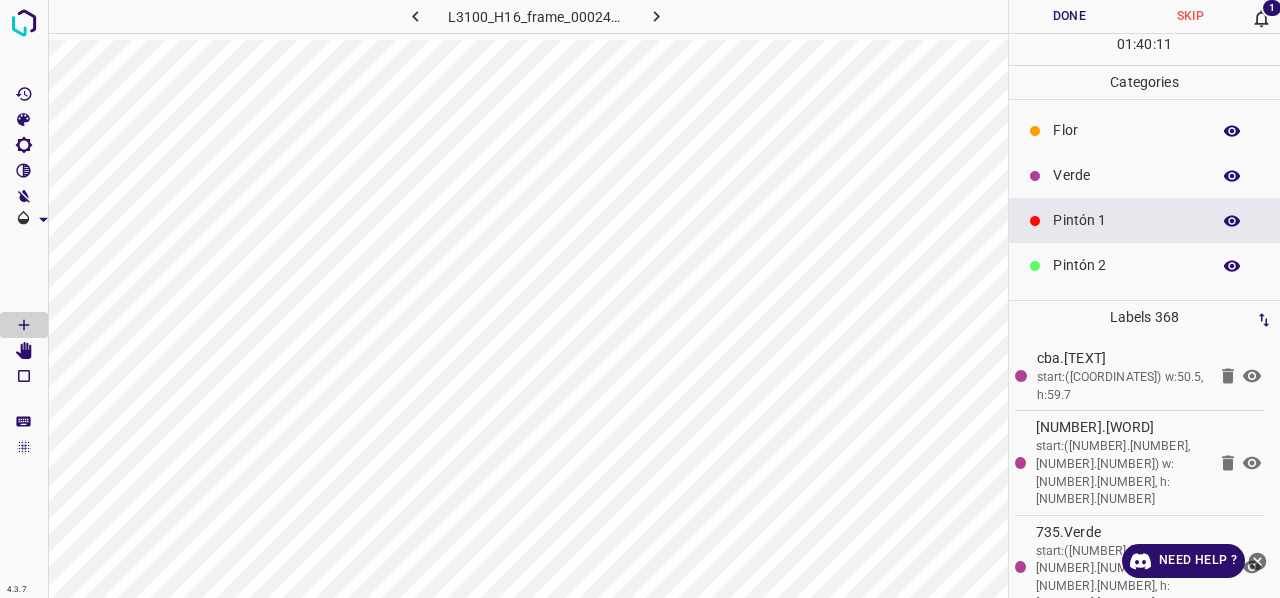 click on "Verde" at bounding box center [1126, 175] 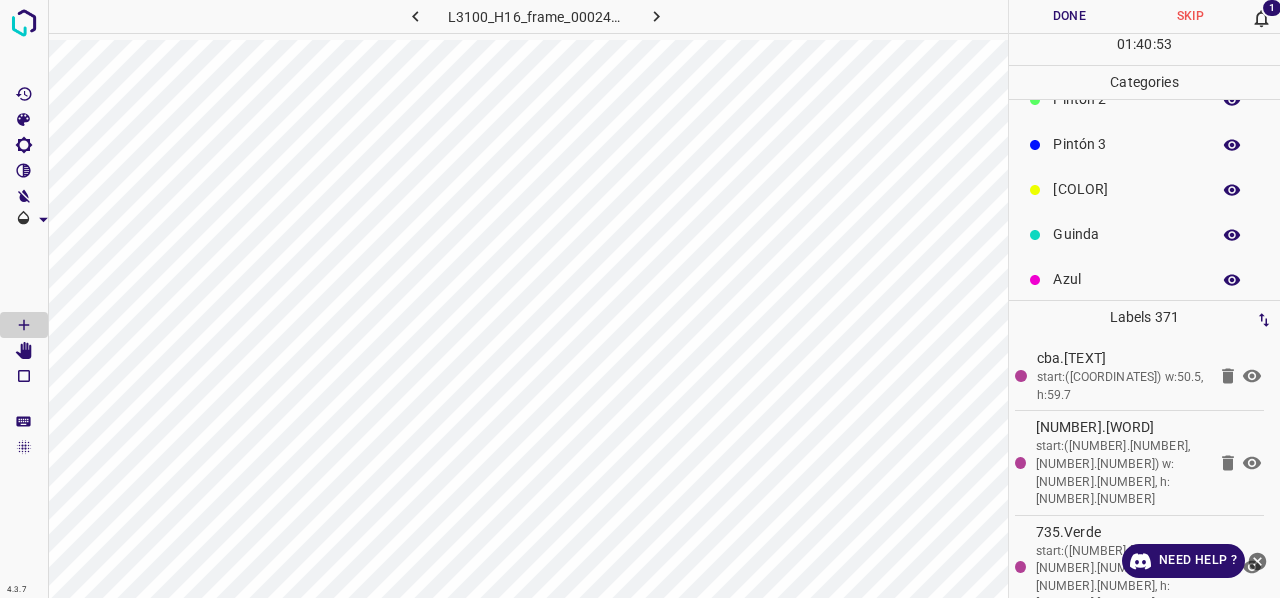 scroll, scrollTop: 176, scrollLeft: 0, axis: vertical 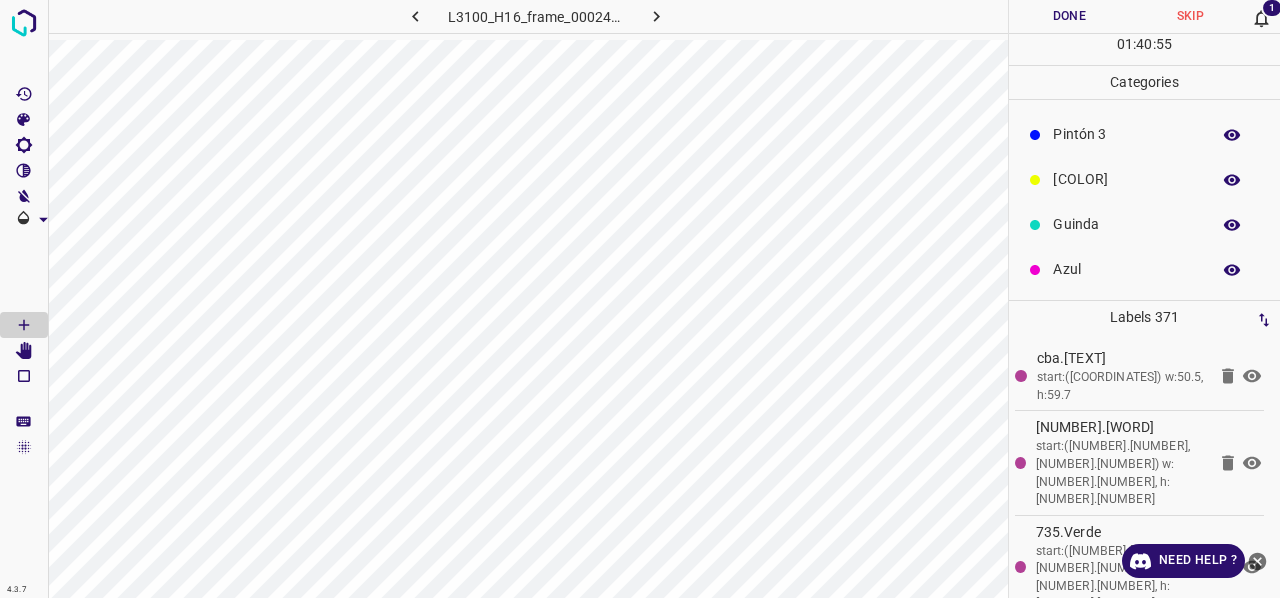 click on "Guinda" at bounding box center [1126, 224] 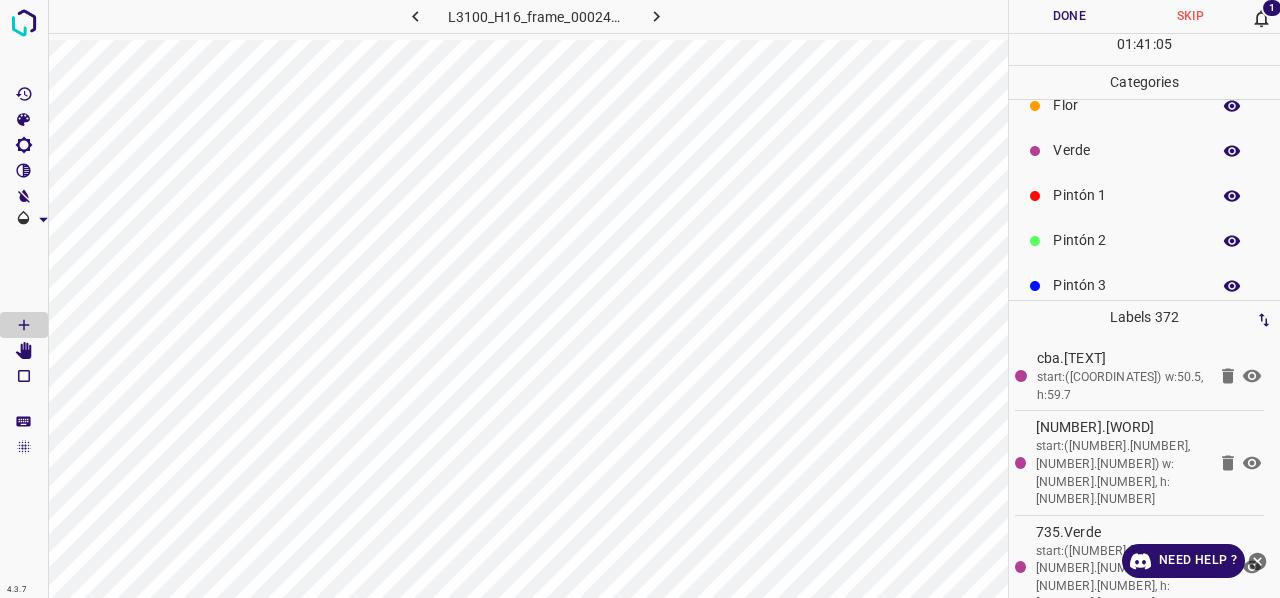 scroll, scrollTop: 0, scrollLeft: 0, axis: both 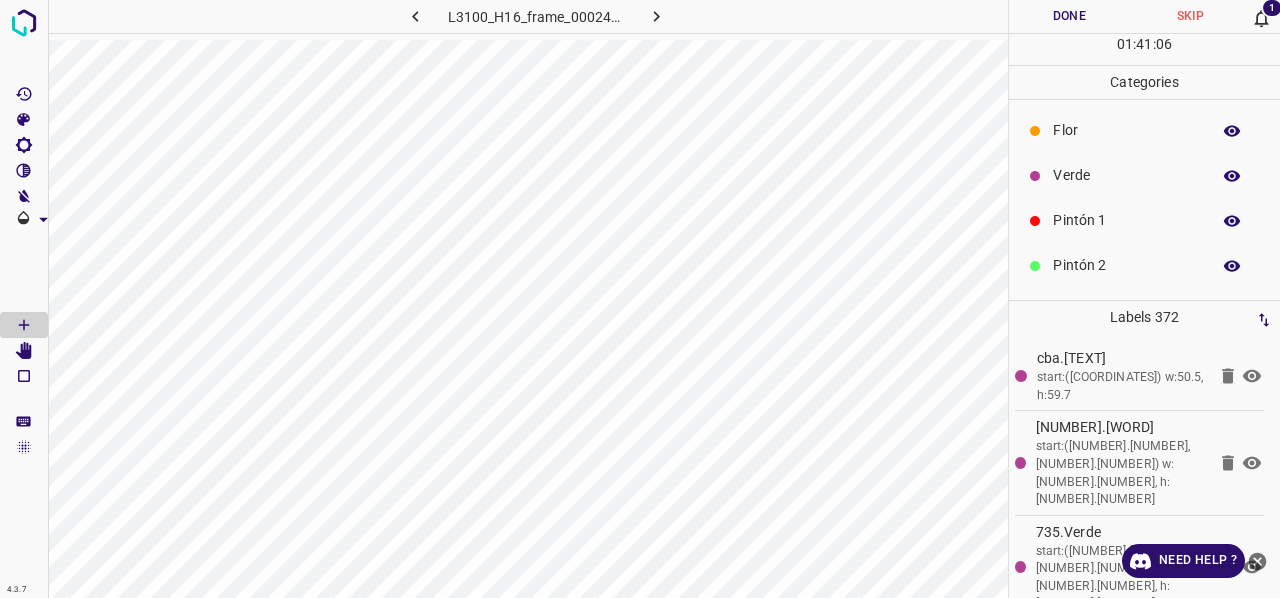 click on "Pintón 1" at bounding box center [1126, 220] 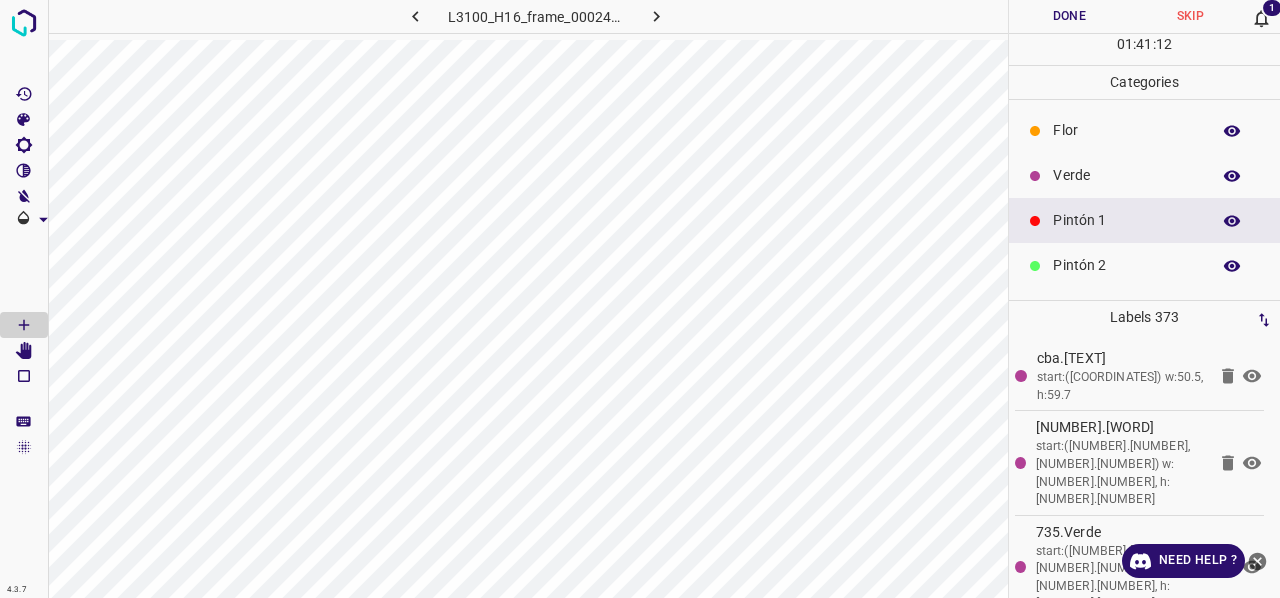 drag, startPoint x: 1086, startPoint y: 175, endPoint x: 1042, endPoint y: 237, distance: 76.02631 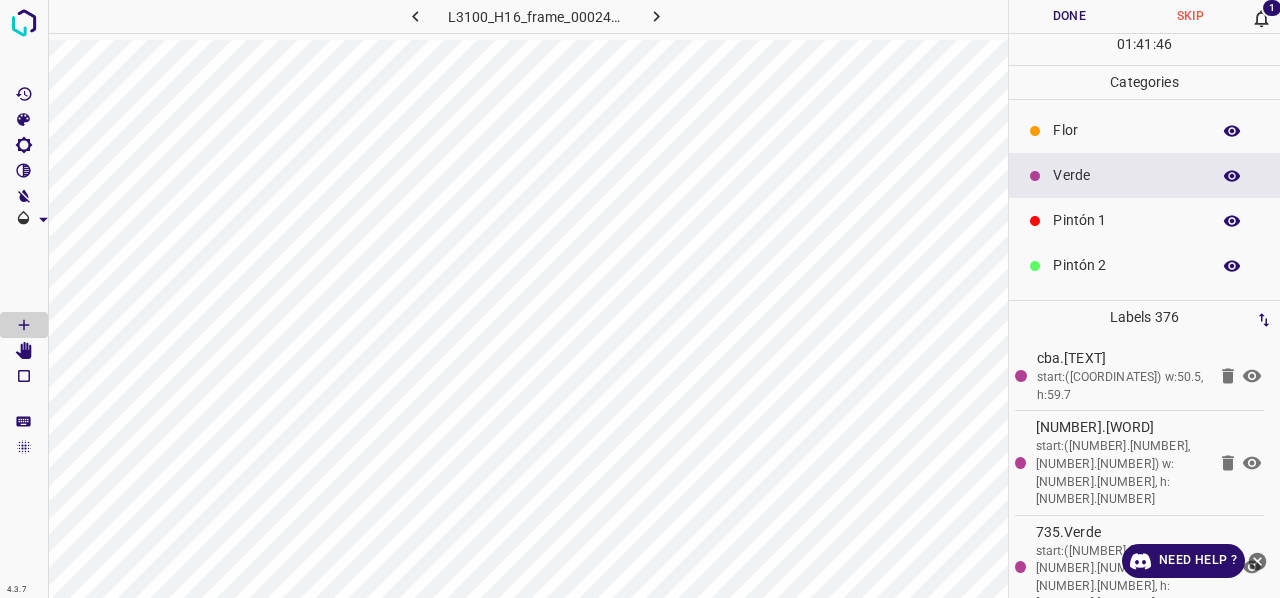 click 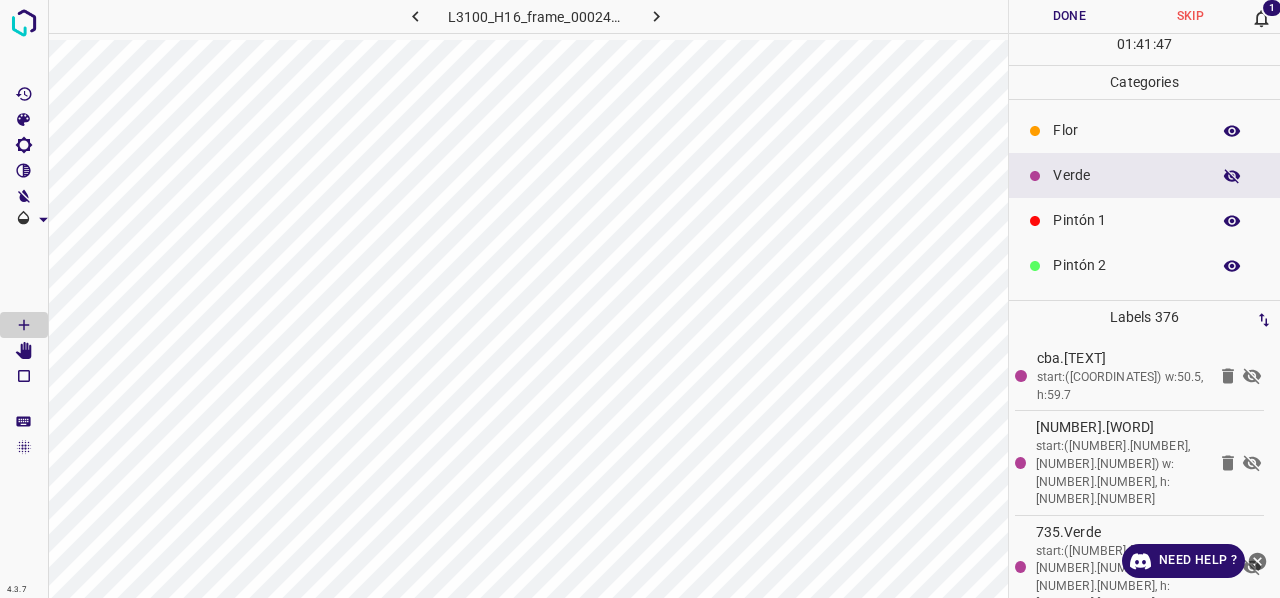 click 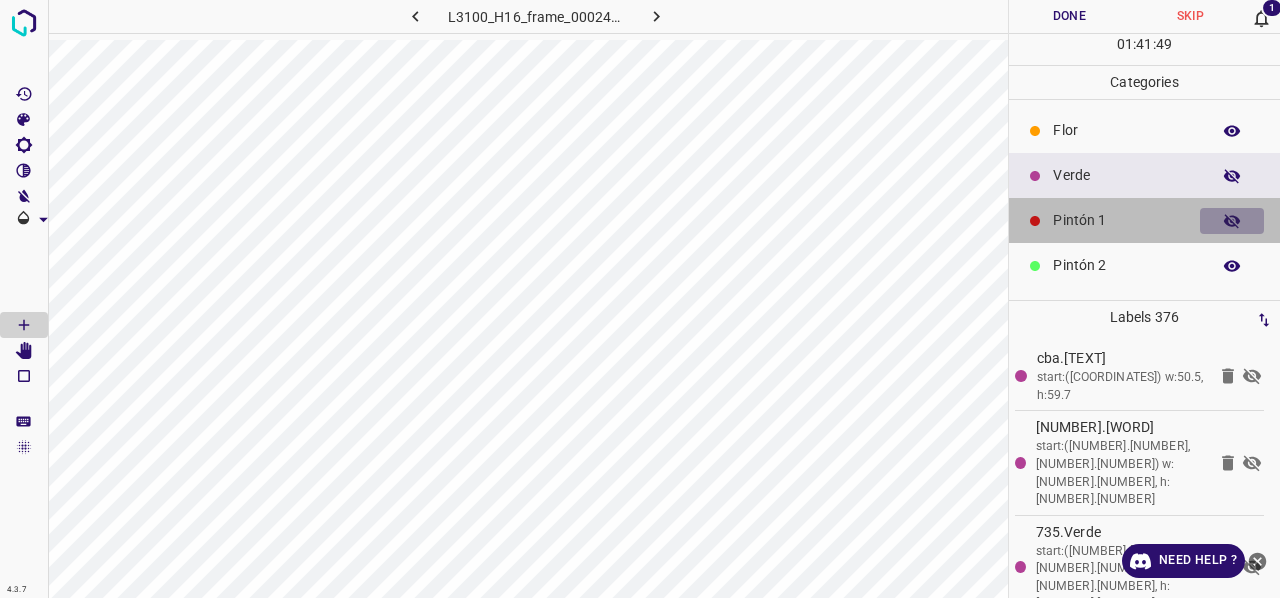 click 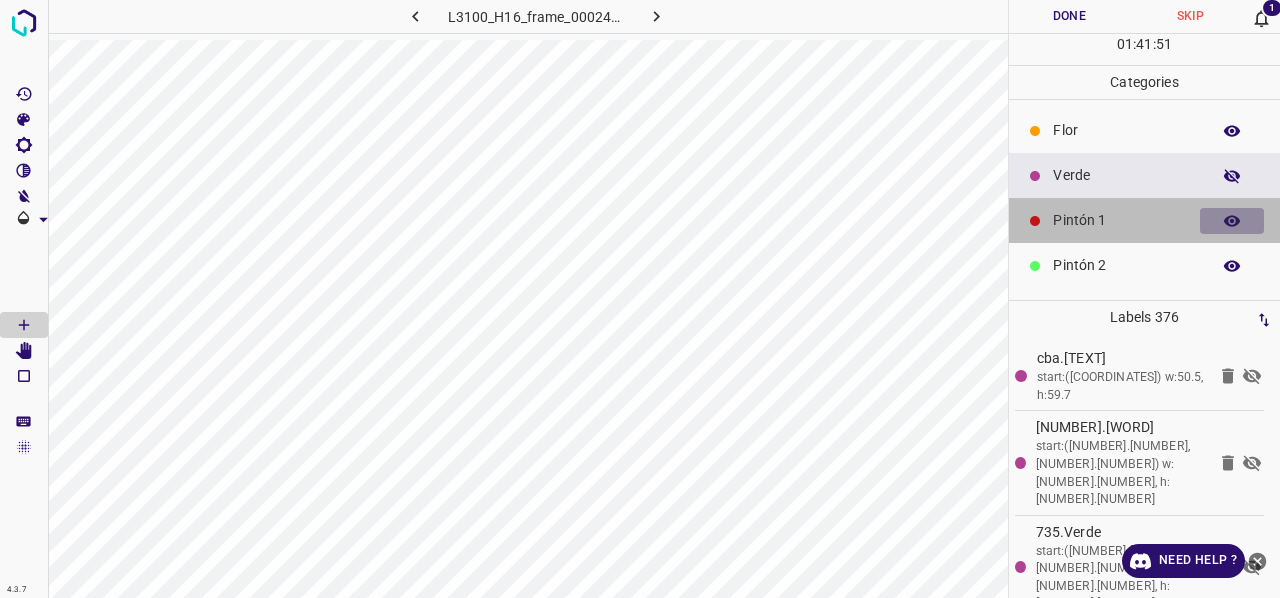 click 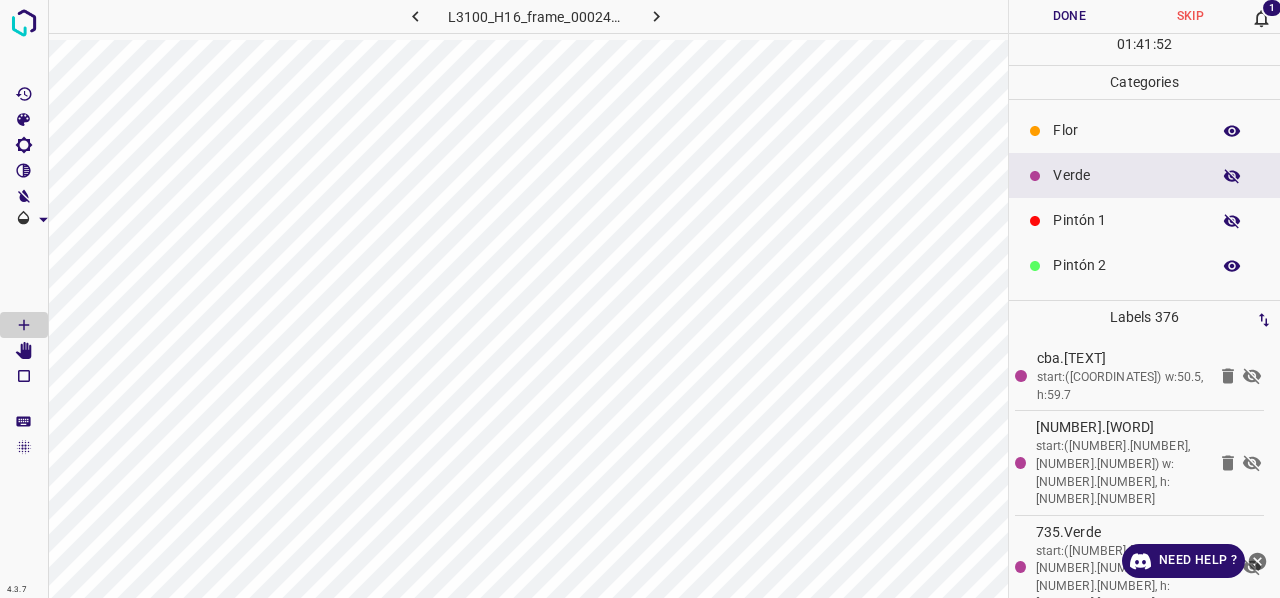 click 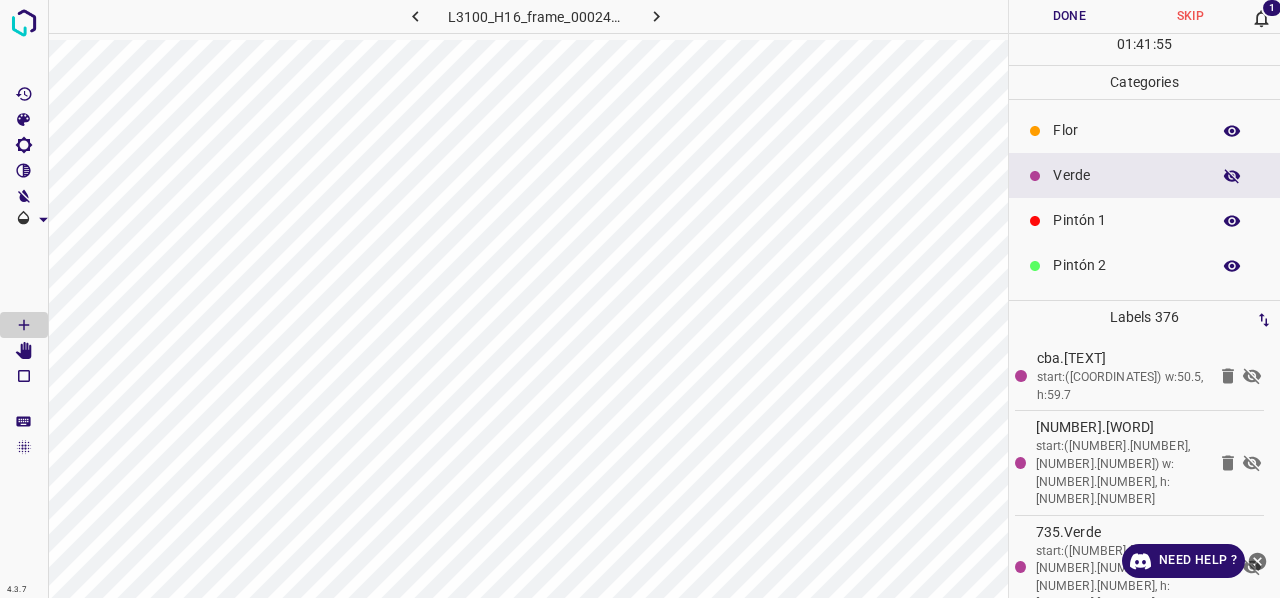 click 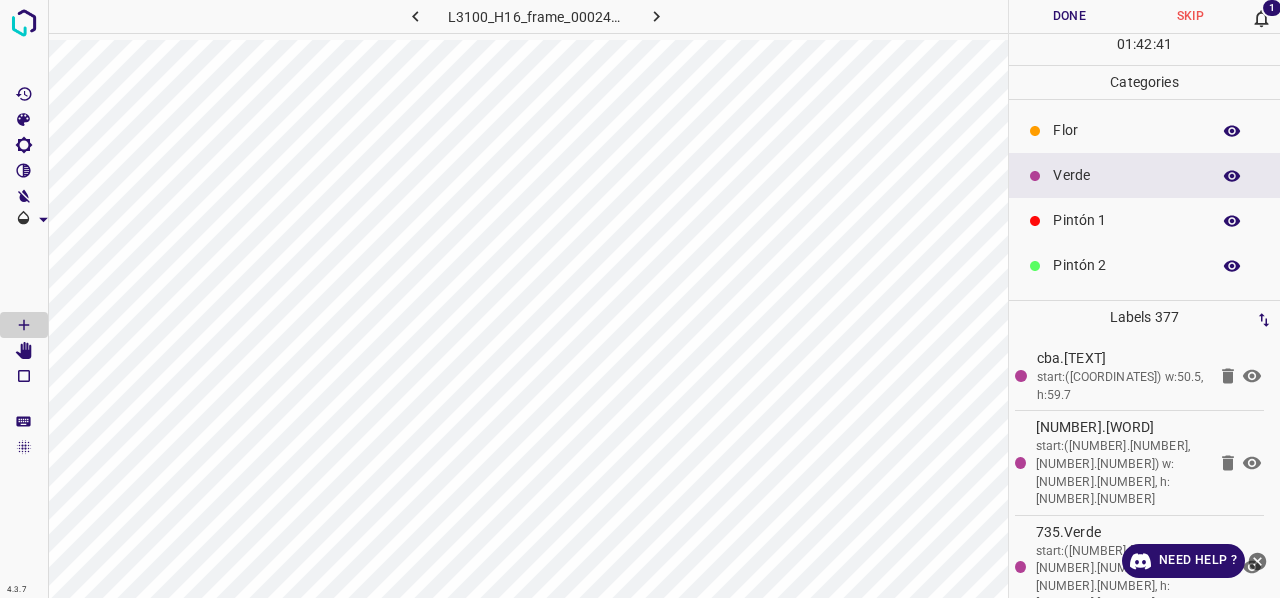 scroll, scrollTop: 0, scrollLeft: 3, axis: horizontal 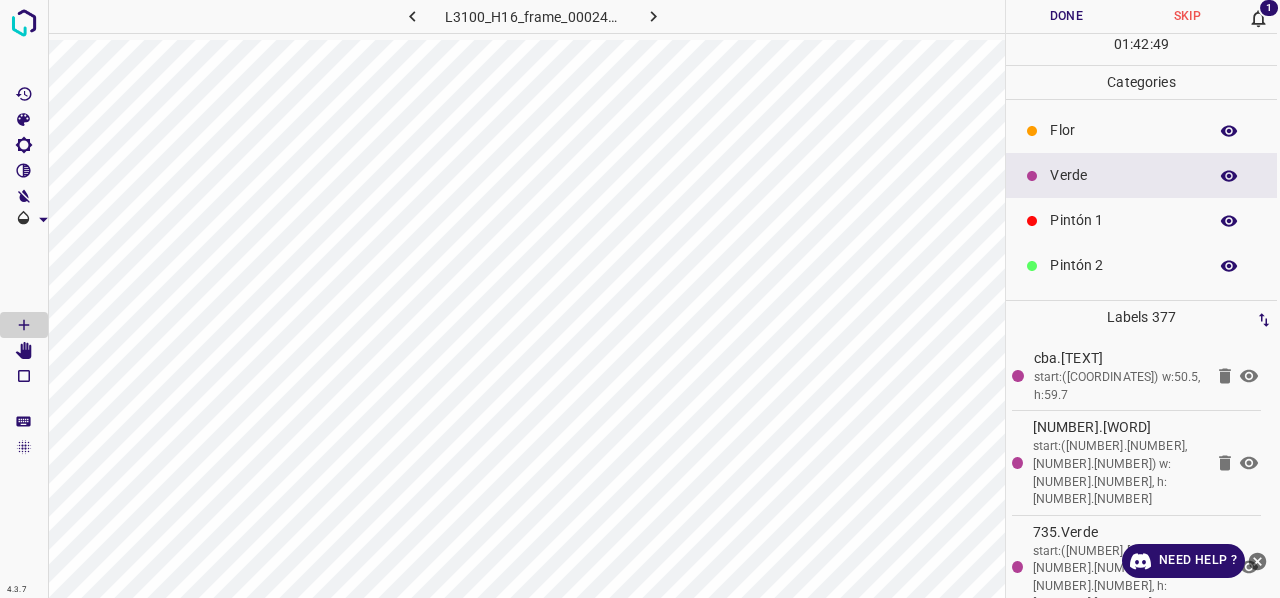 click on "Pintón 1" at bounding box center [1123, 220] 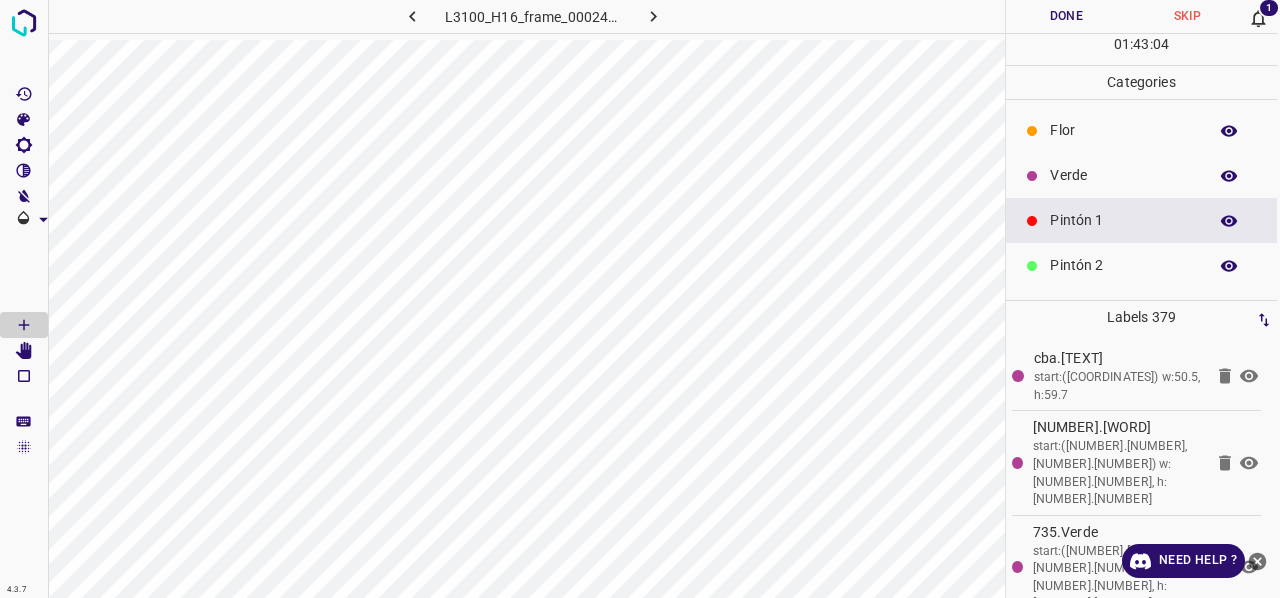 scroll, scrollTop: 176, scrollLeft: 0, axis: vertical 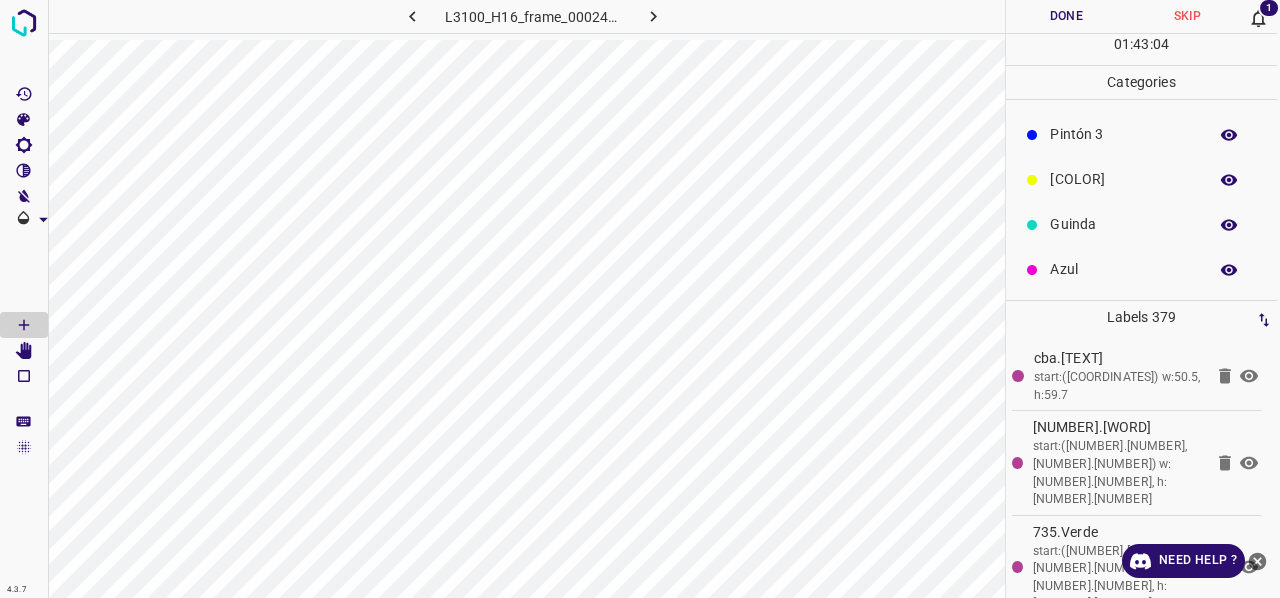 click on "Azul" at bounding box center [1123, 269] 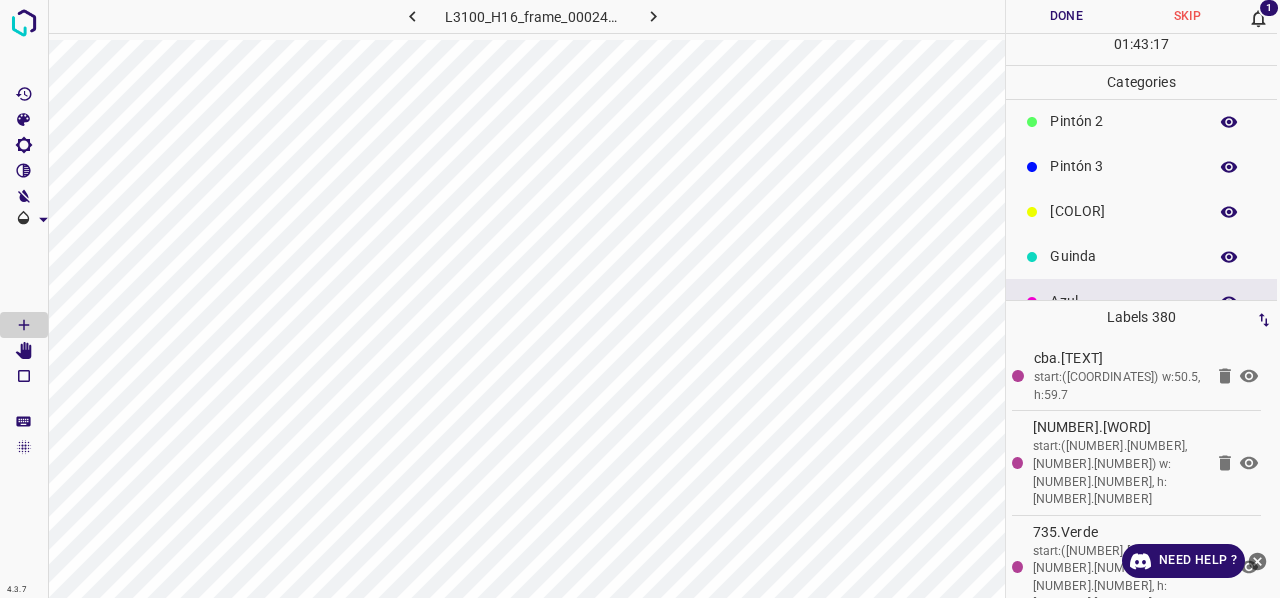 scroll, scrollTop: 0, scrollLeft: 0, axis: both 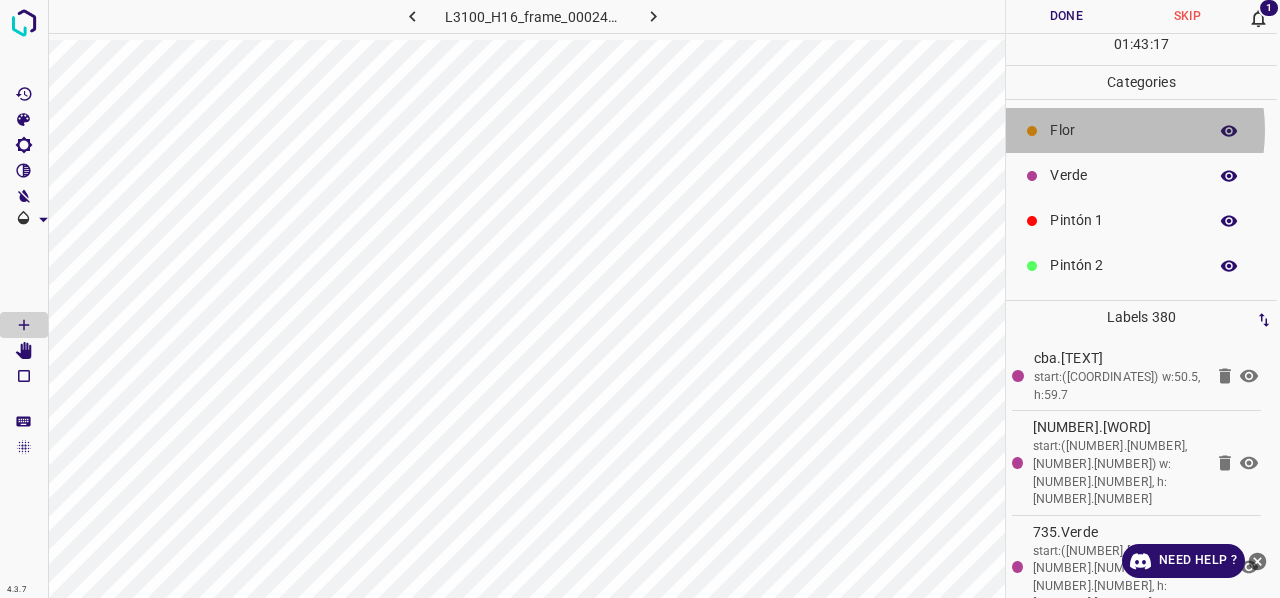 click on "Flor" at bounding box center (1123, 130) 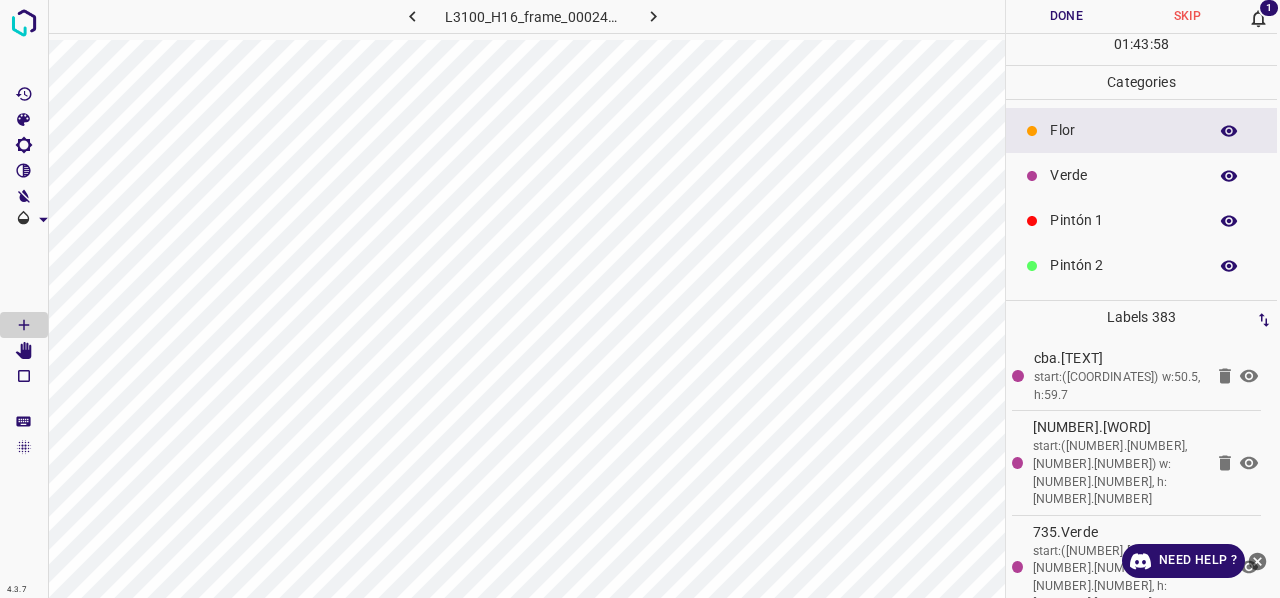 scroll, scrollTop: 0, scrollLeft: 0, axis: both 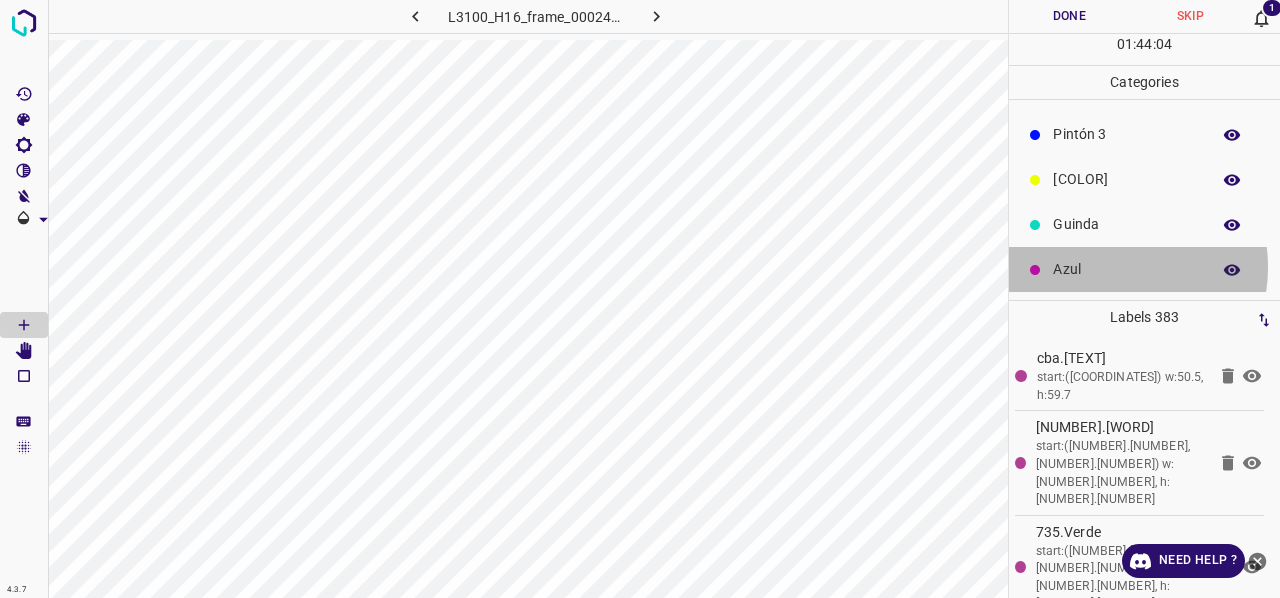 click on "Azul" at bounding box center (1126, 269) 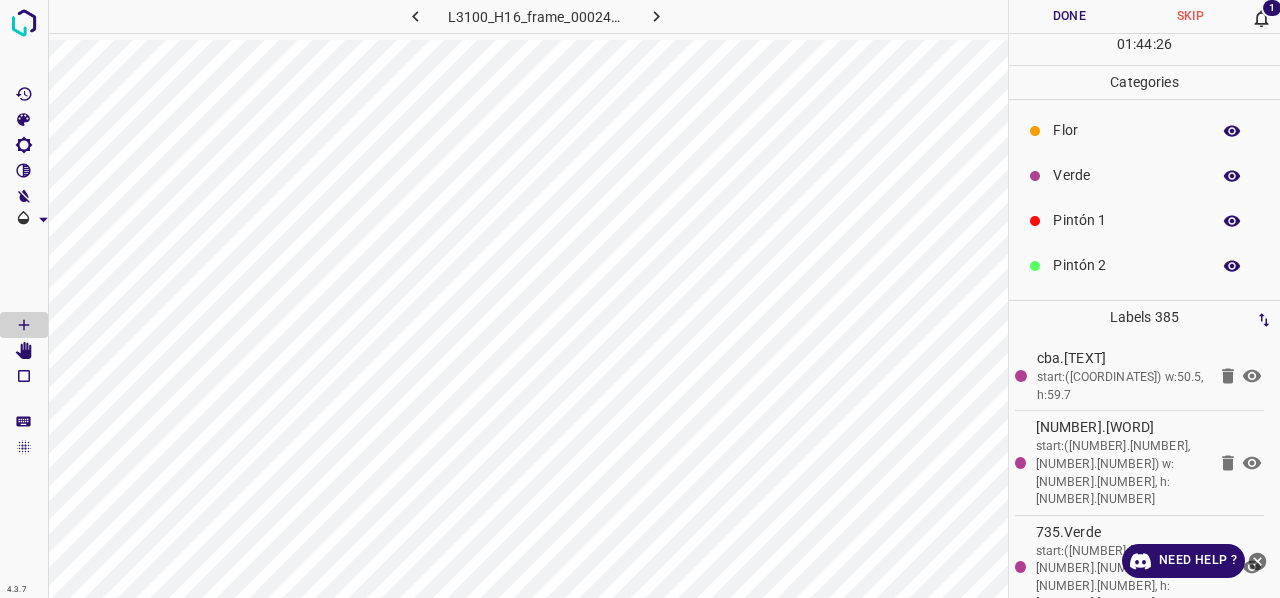 scroll, scrollTop: 0, scrollLeft: 0, axis: both 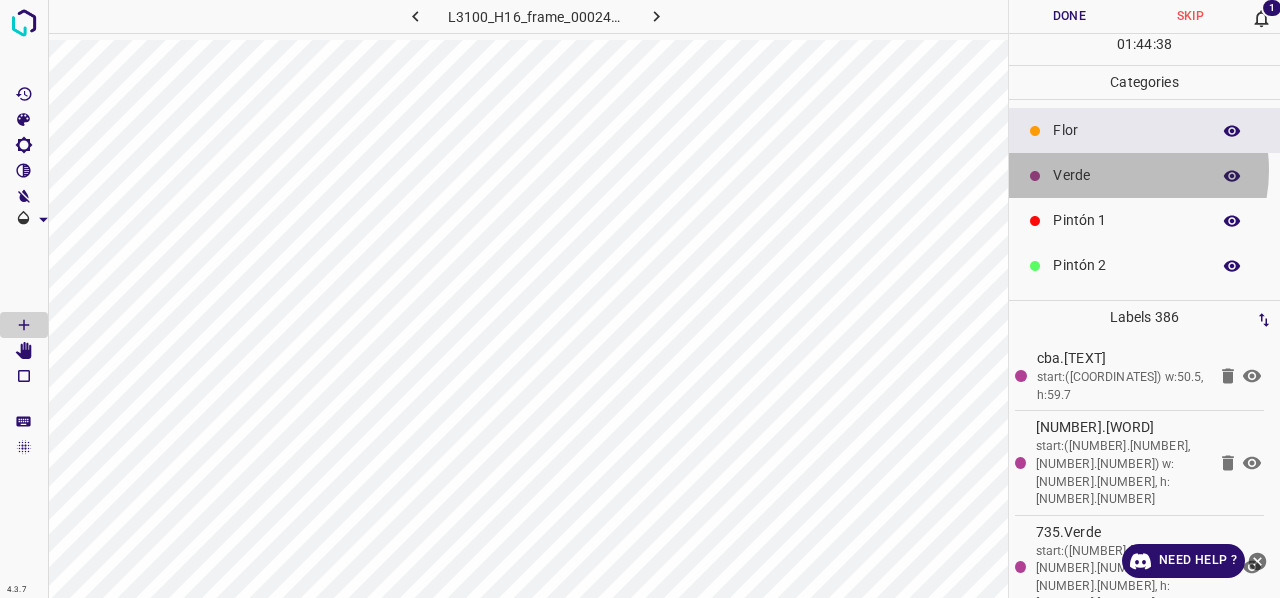 click on "Verde" at bounding box center (1126, 175) 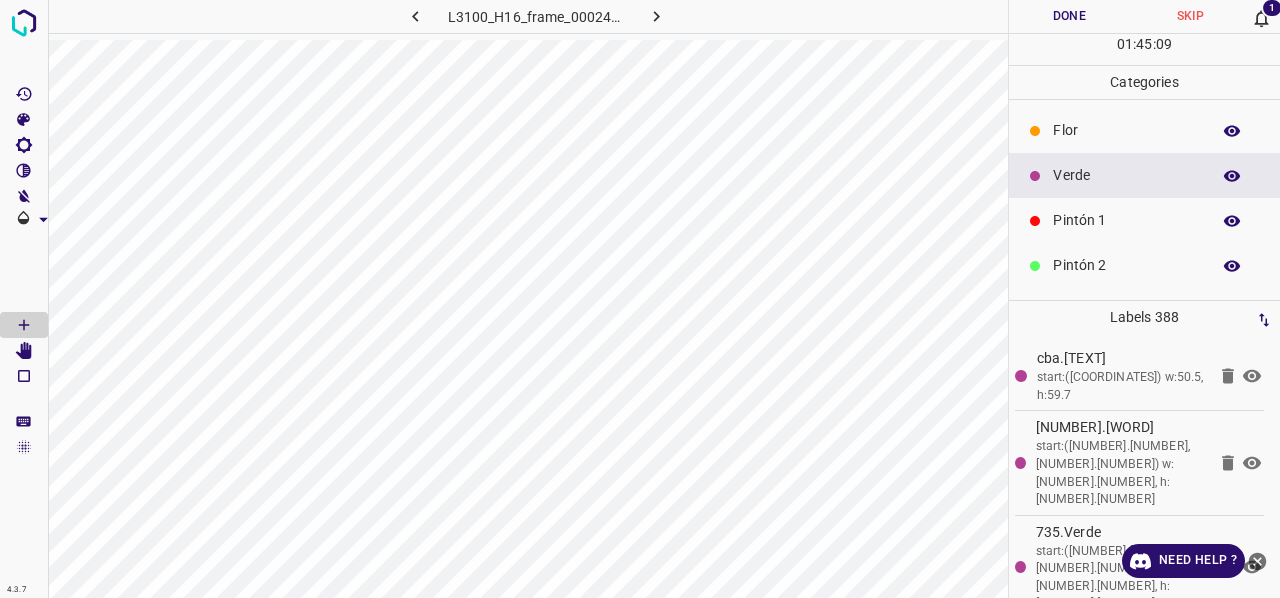 click on "Pintón 1" at bounding box center [1126, 220] 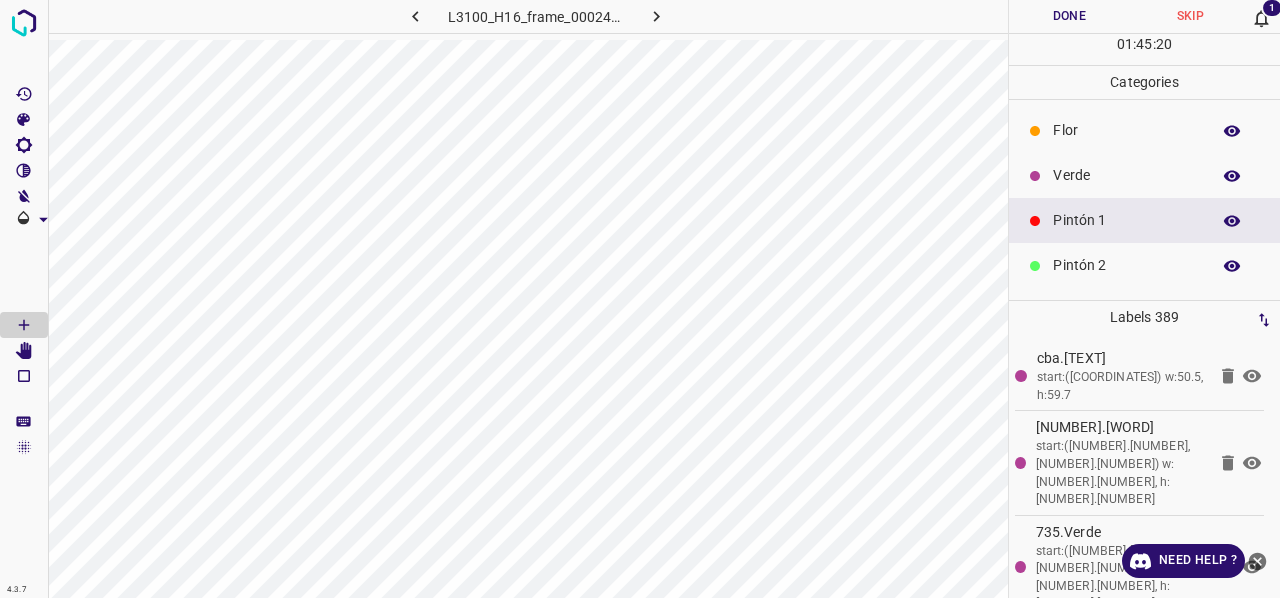 click on "Verde" at bounding box center (1126, 175) 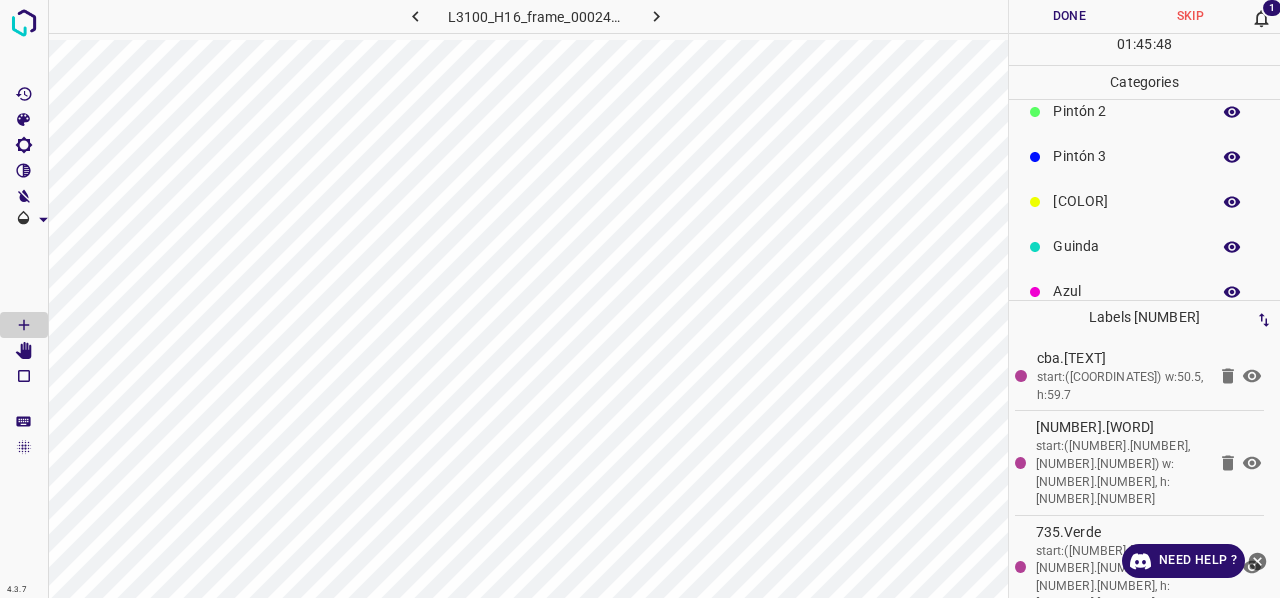 scroll, scrollTop: 176, scrollLeft: 0, axis: vertical 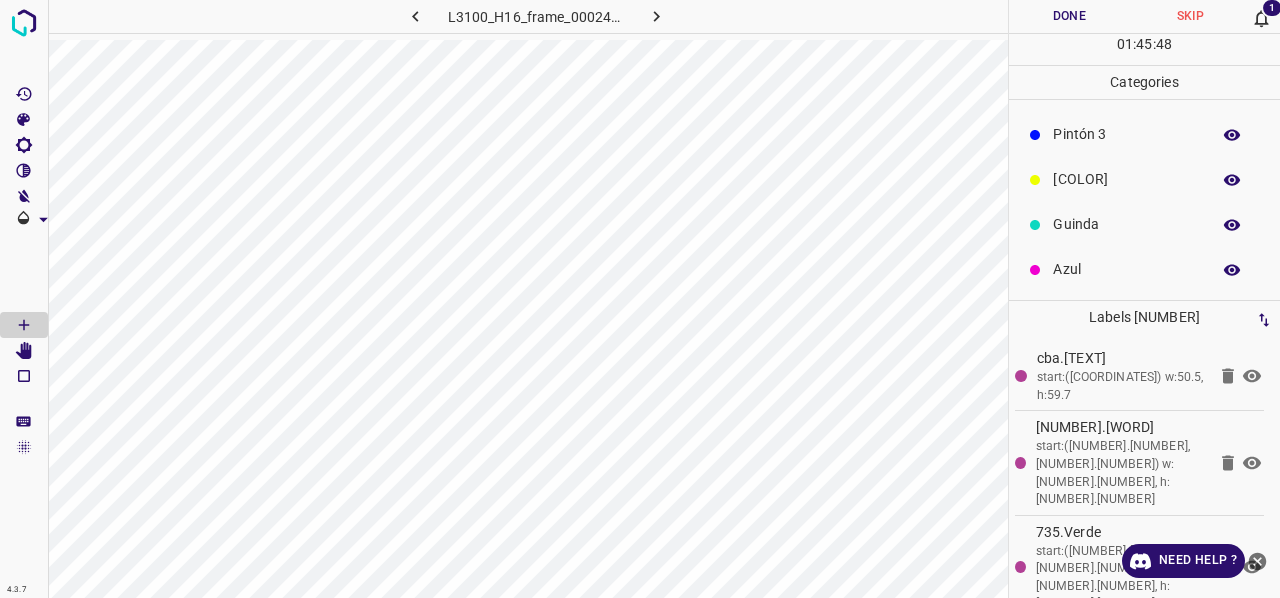 click on "Azul" at bounding box center [1126, 269] 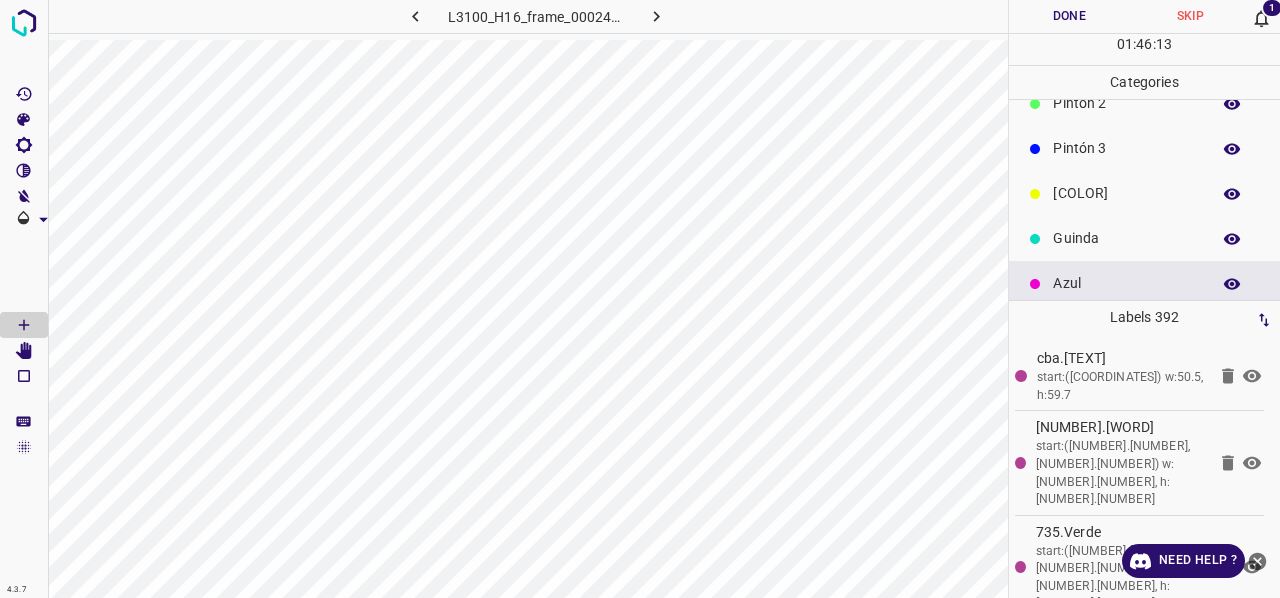 scroll, scrollTop: 176, scrollLeft: 0, axis: vertical 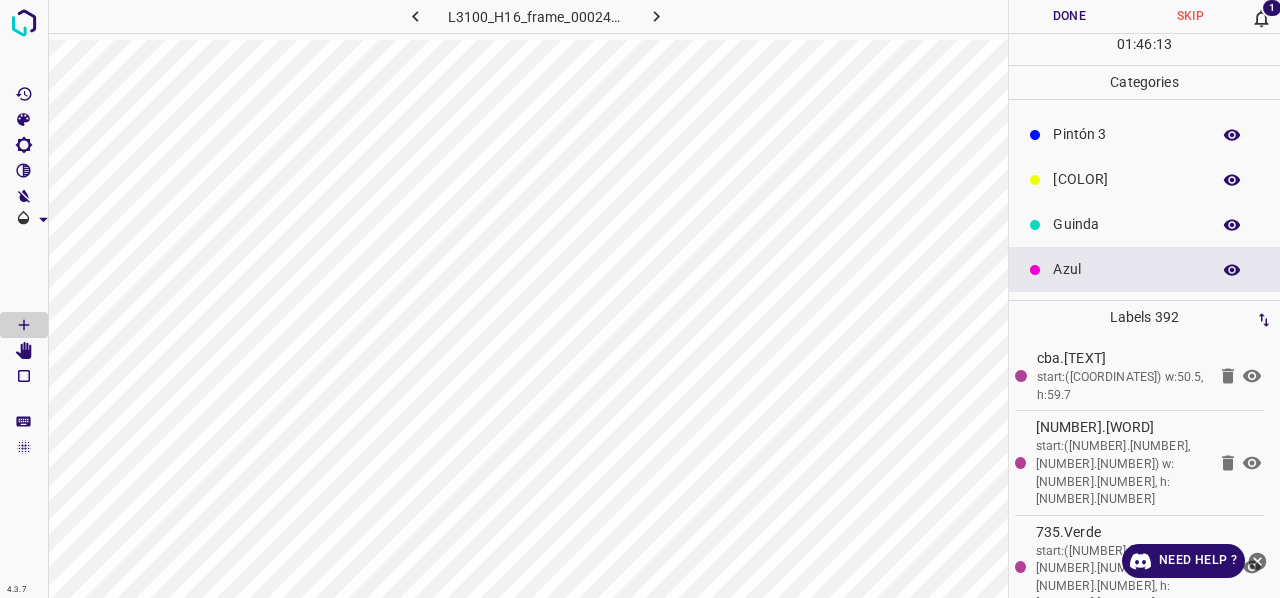 click on "Guinda" at bounding box center (1126, 224) 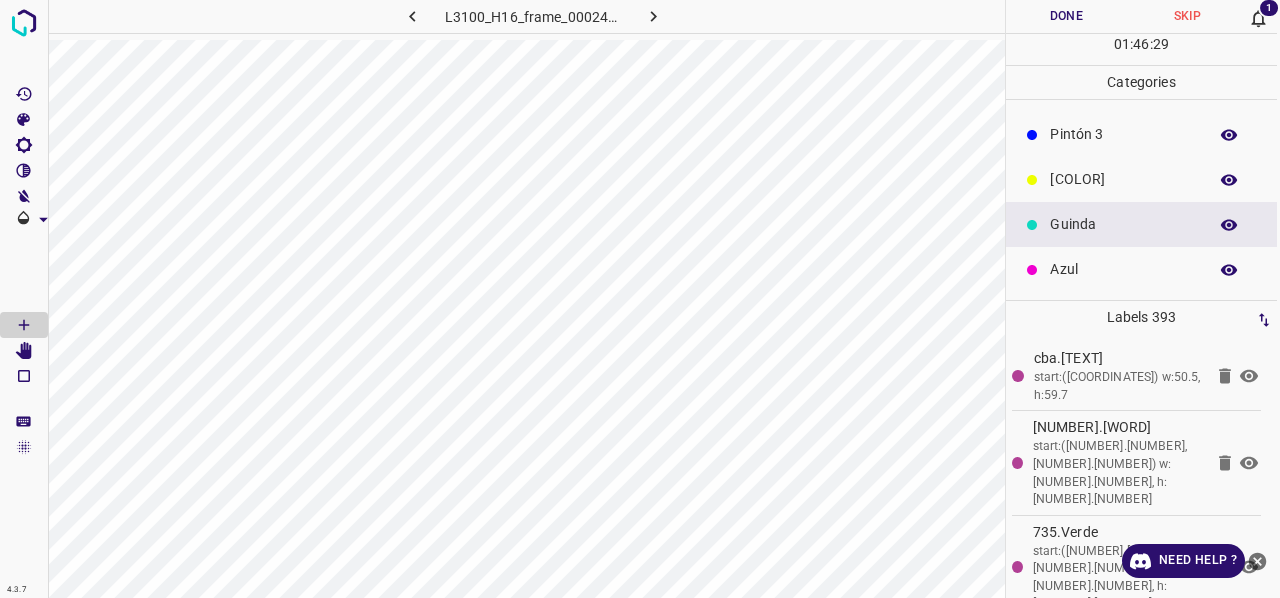 scroll, scrollTop: 0, scrollLeft: 0, axis: both 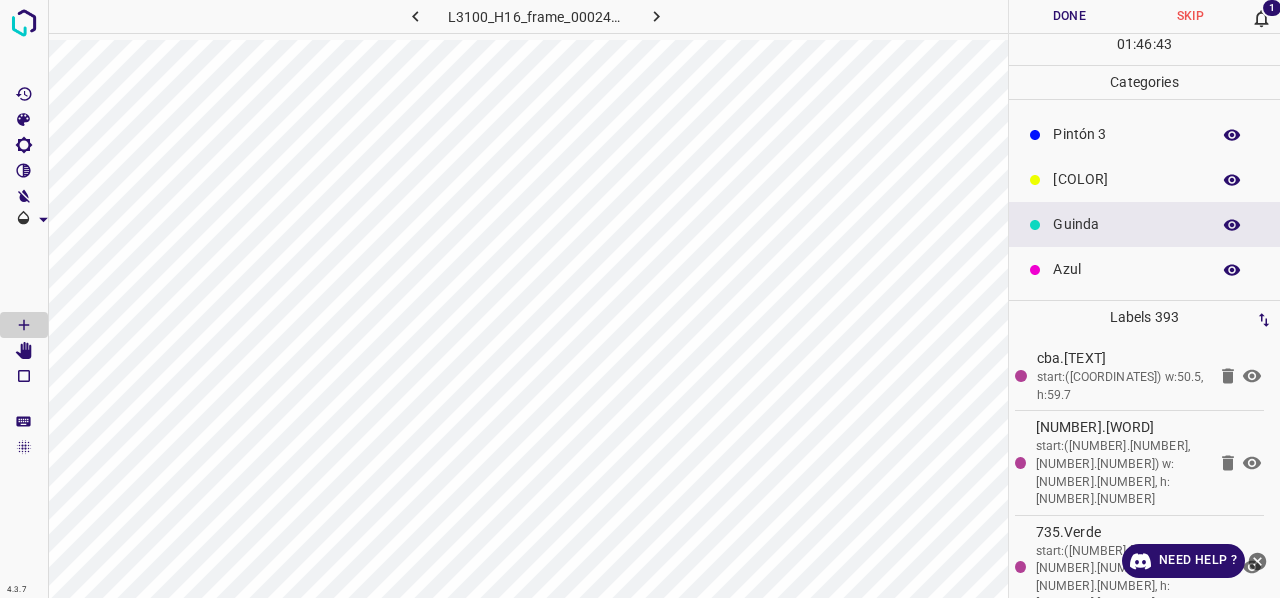click on "Done" at bounding box center [1069, 16] 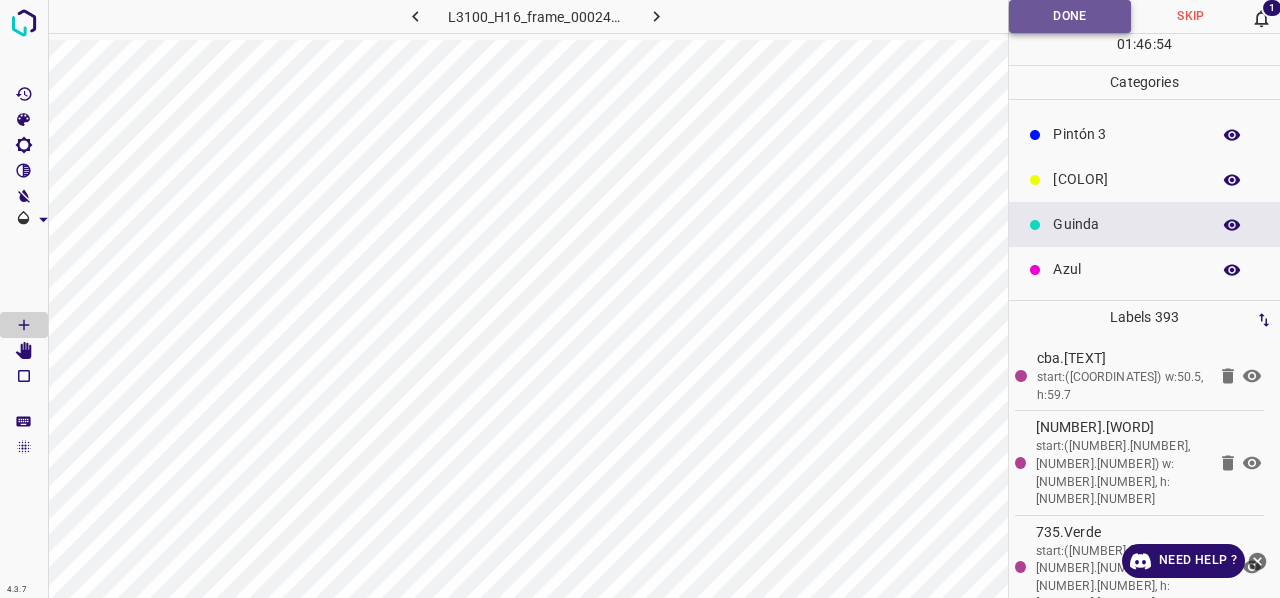 click on "Done" at bounding box center (1070, 16) 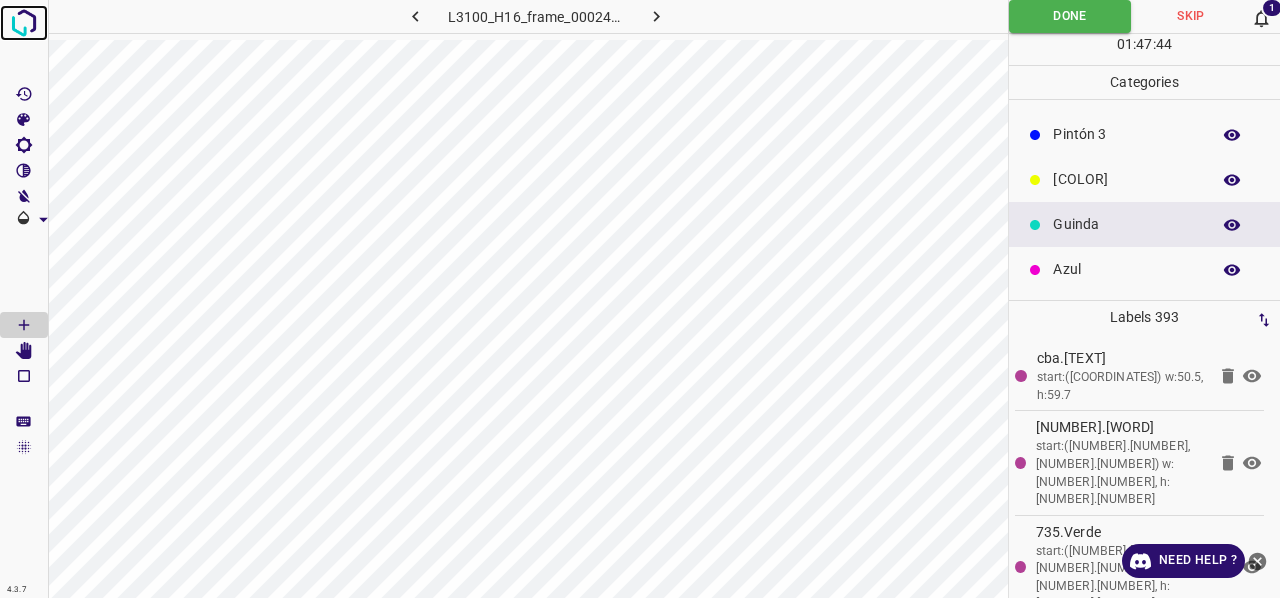 click at bounding box center (24, 23) 